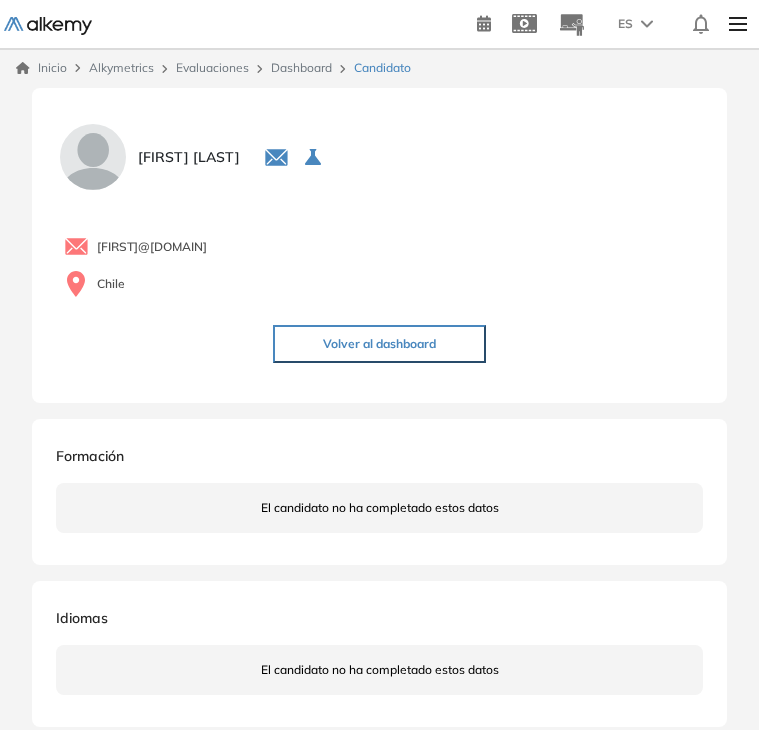 scroll, scrollTop: 0, scrollLeft: 0, axis: both 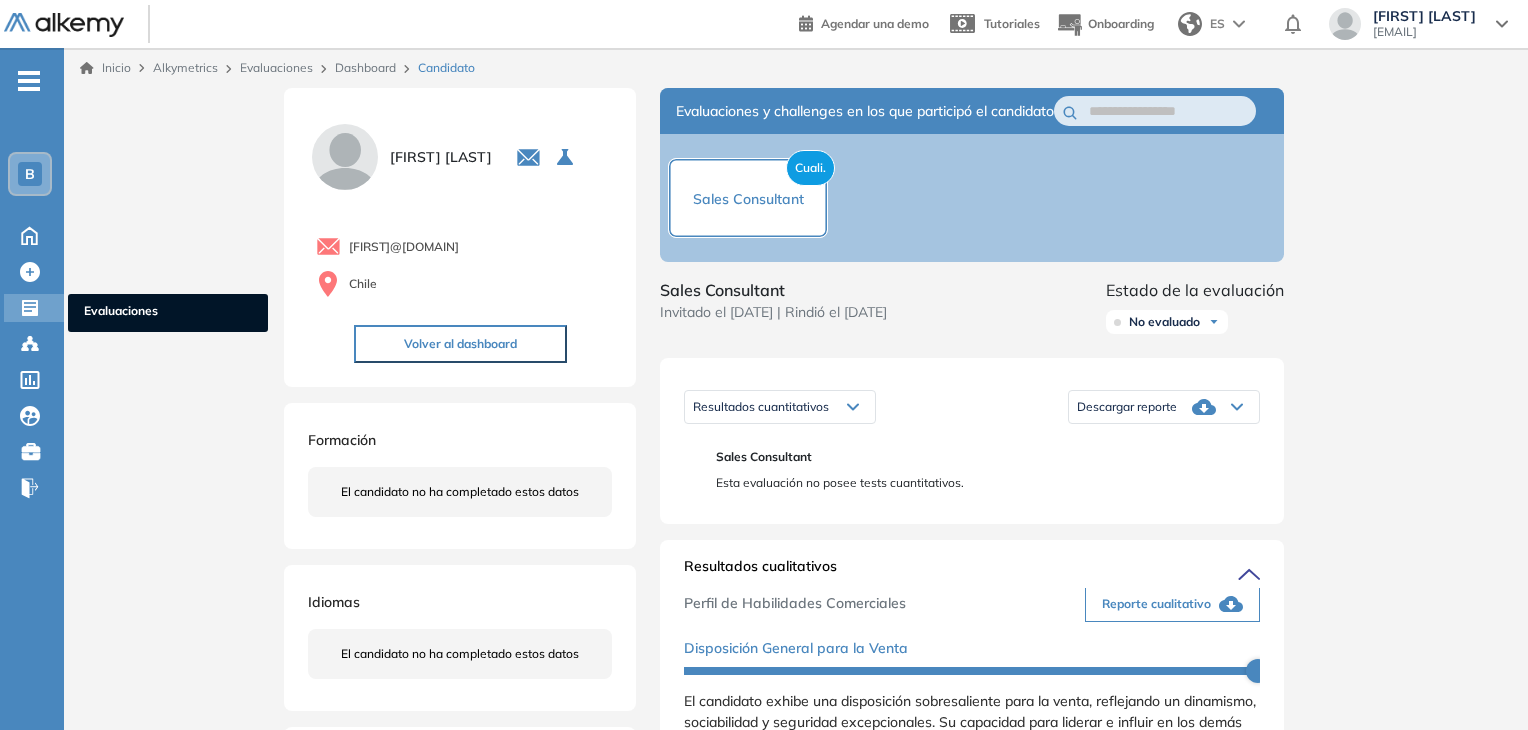 click on "Evaluaciones" at bounding box center [168, 313] 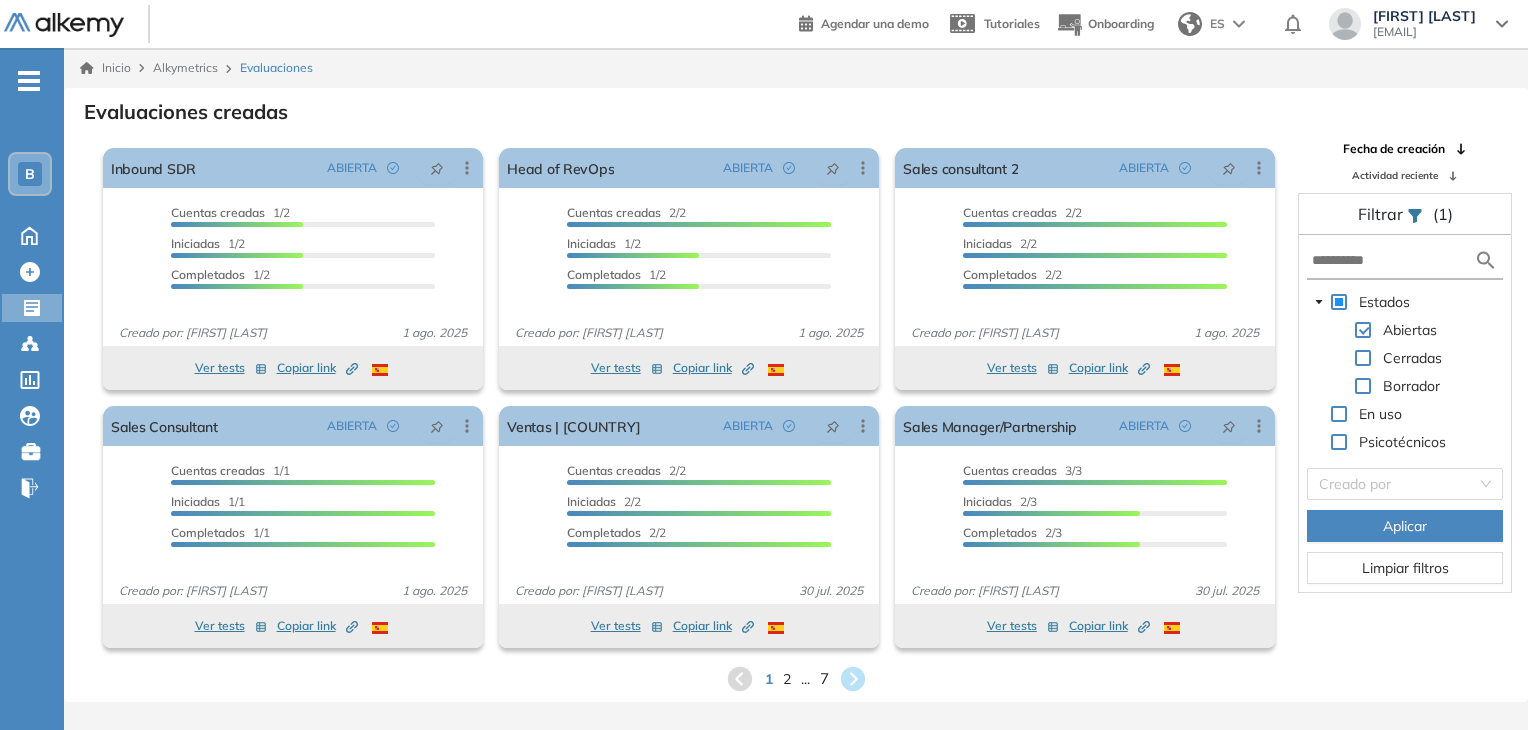 click on "7" at bounding box center (823, 678) 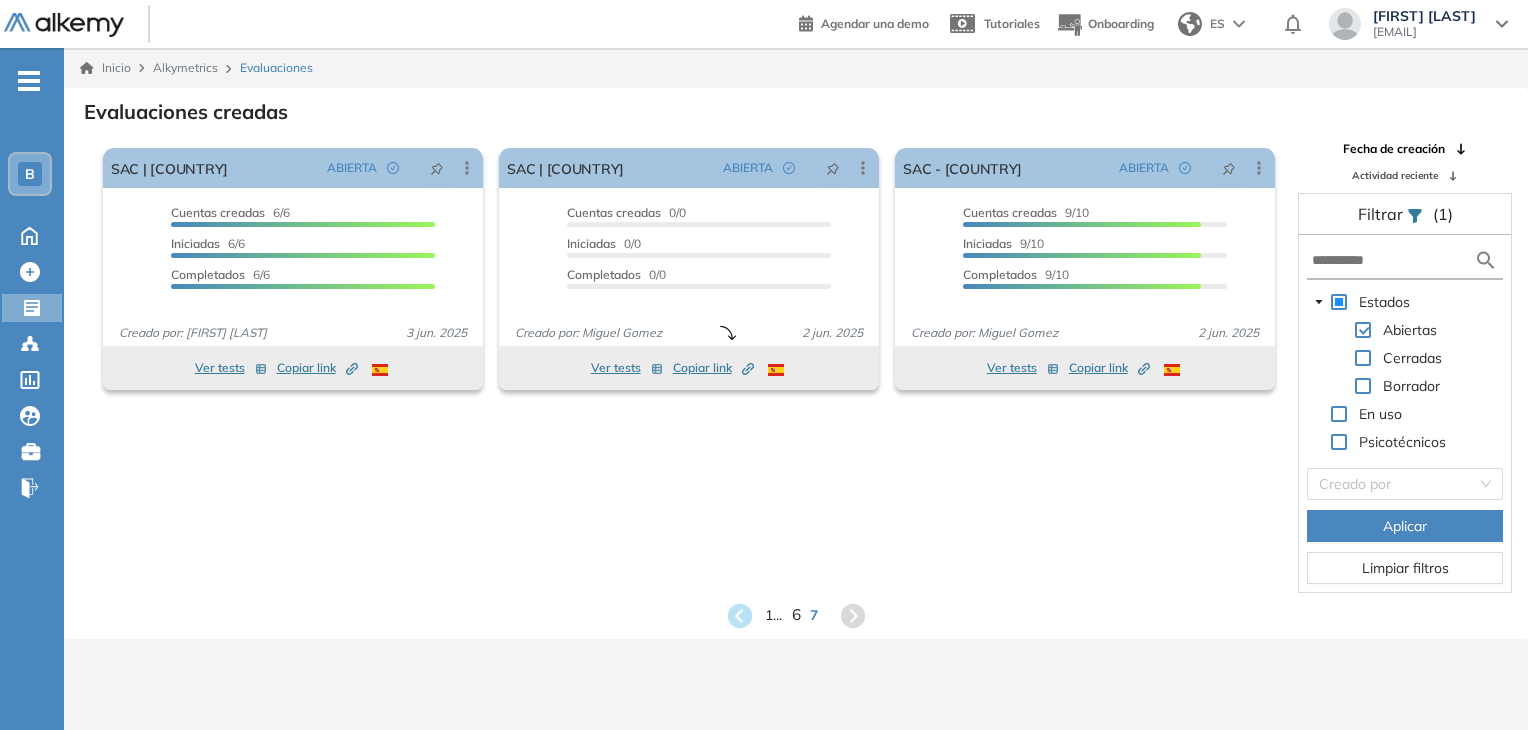 click on "6" at bounding box center [795, 615] 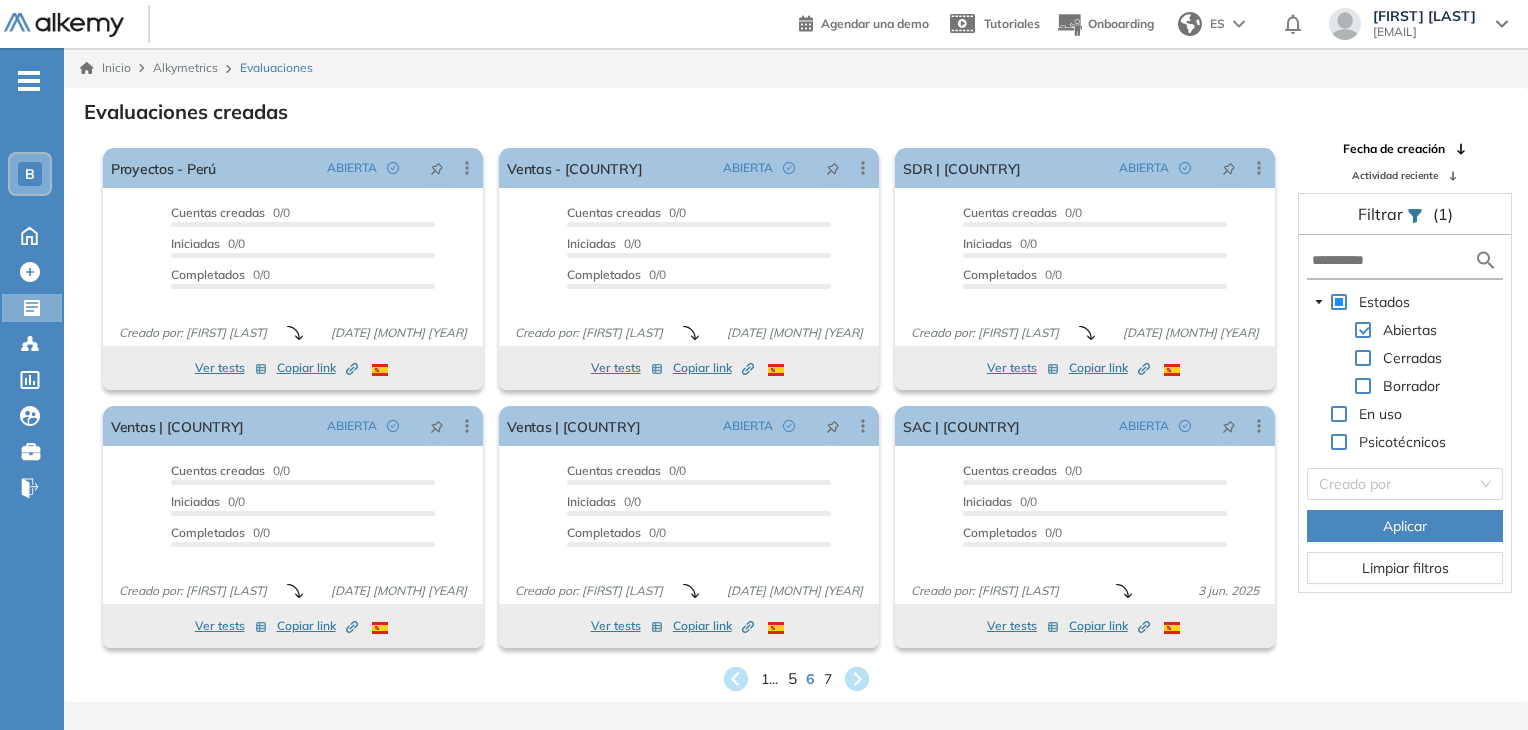 click on "5" at bounding box center [791, 678] 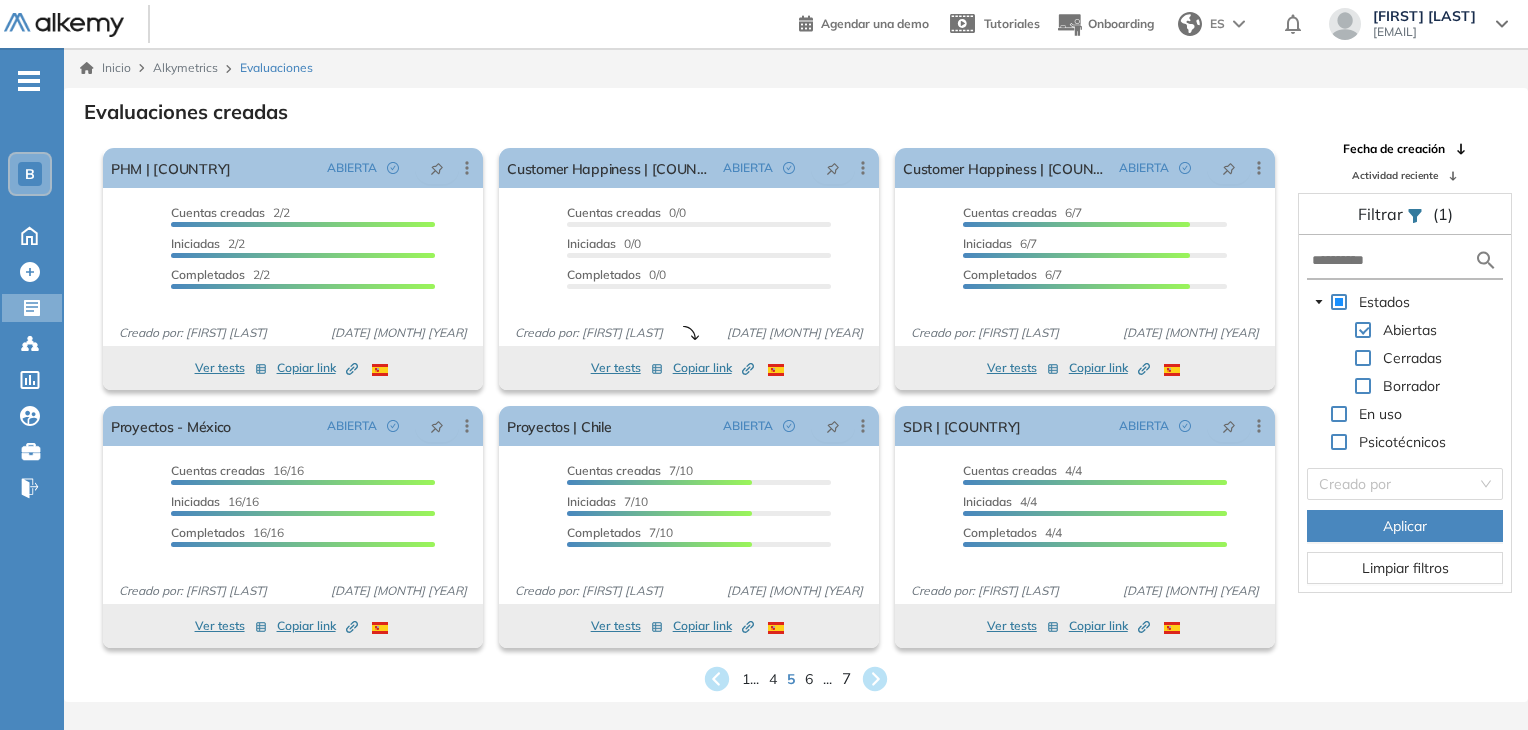 click on "7" at bounding box center (846, 678) 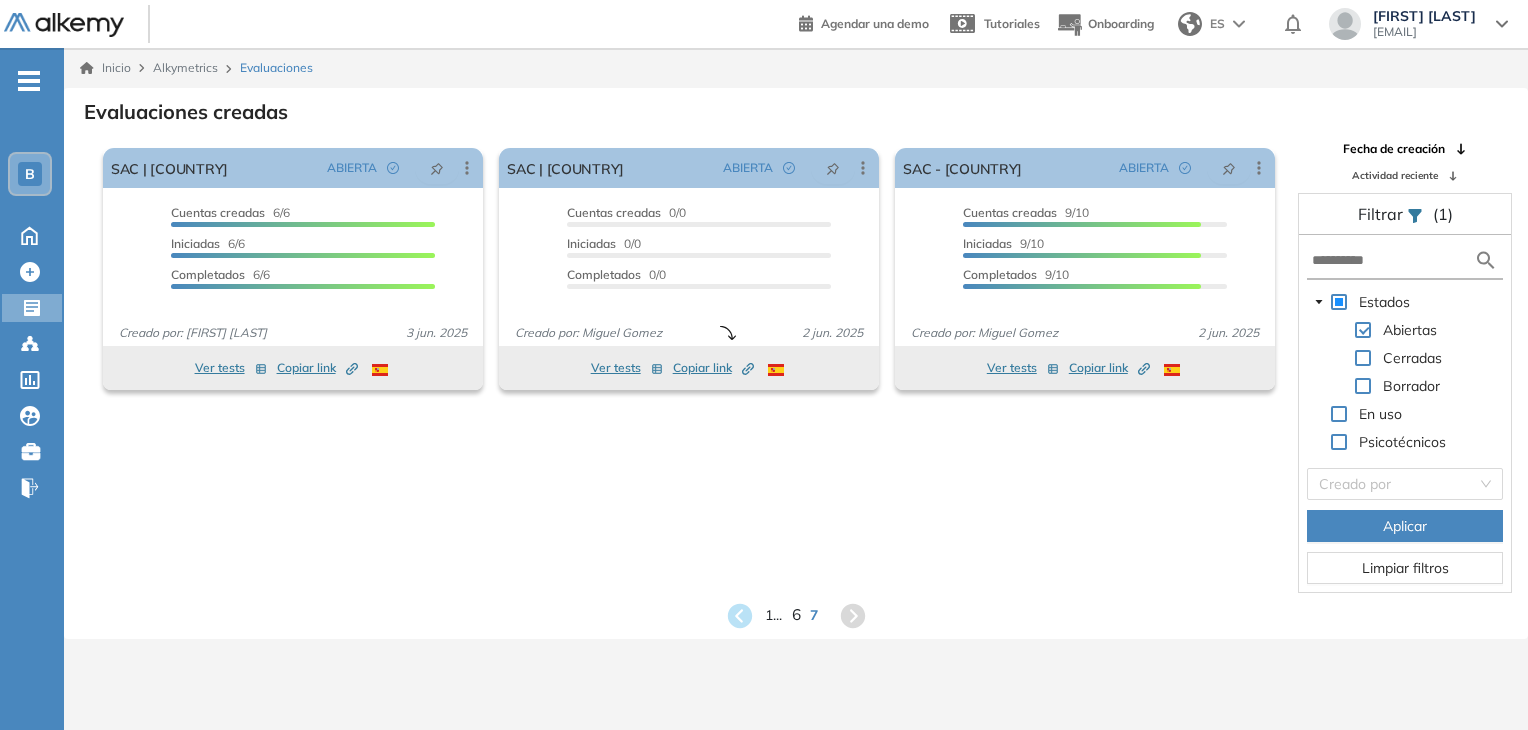click on "6" at bounding box center [795, 615] 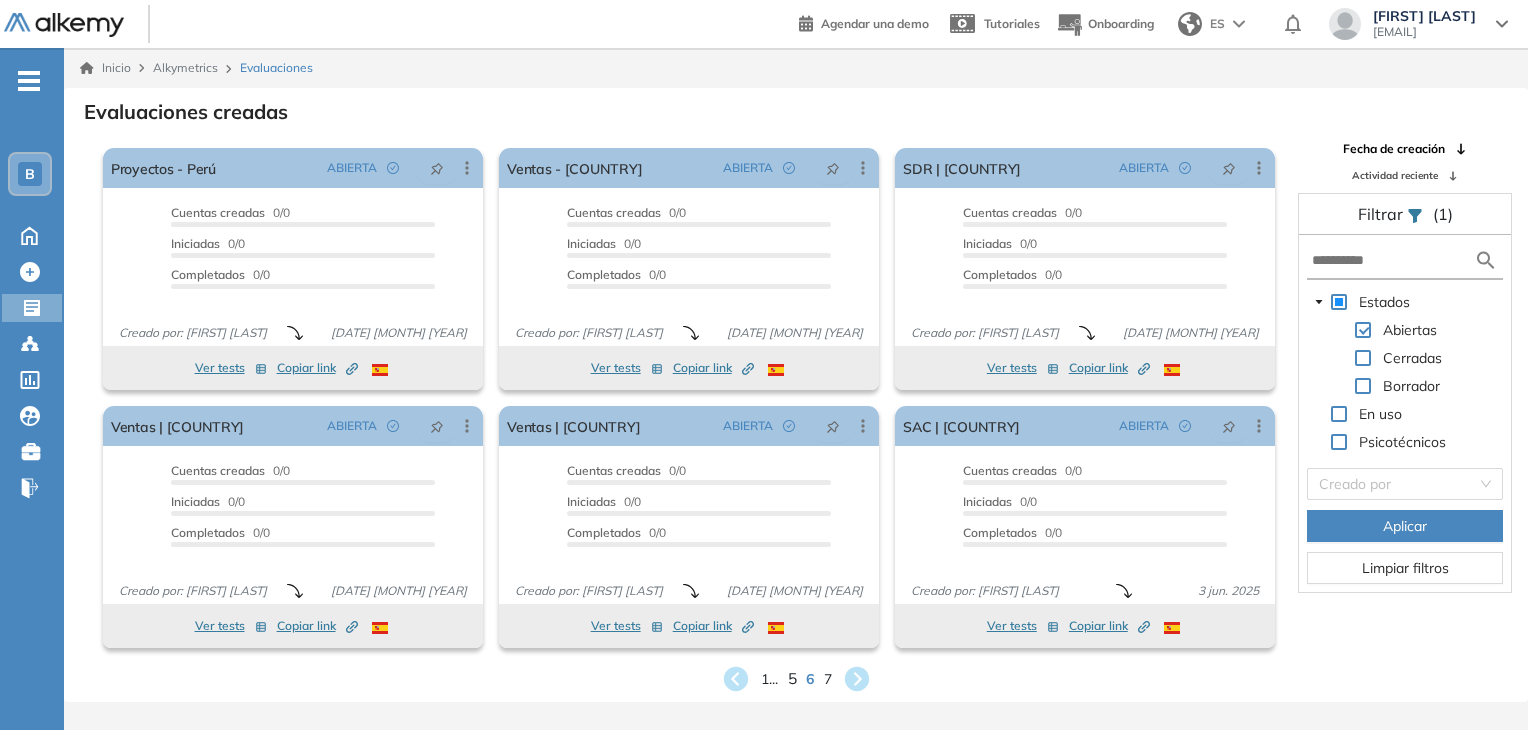 click on "5" at bounding box center [791, 678] 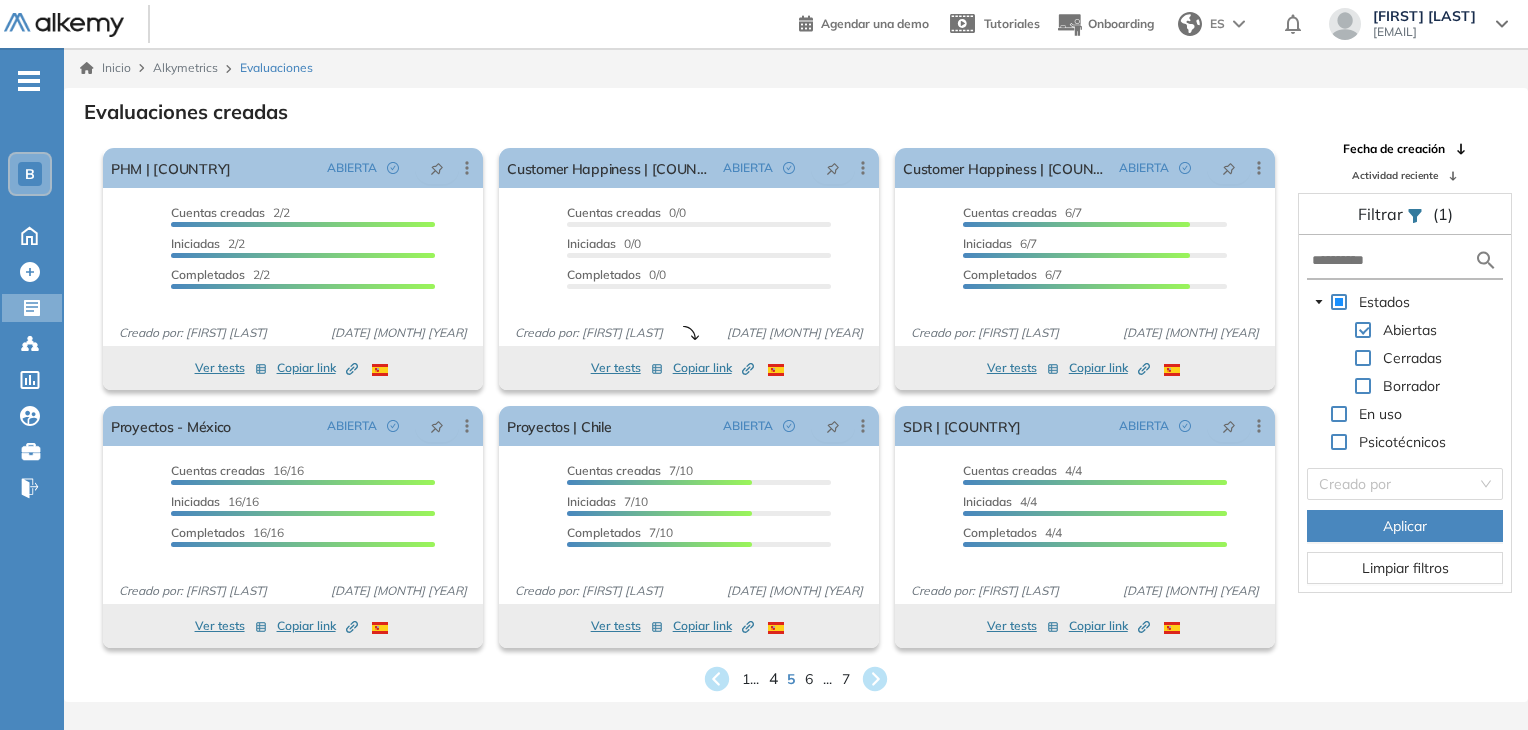 click on "4" at bounding box center (773, 678) 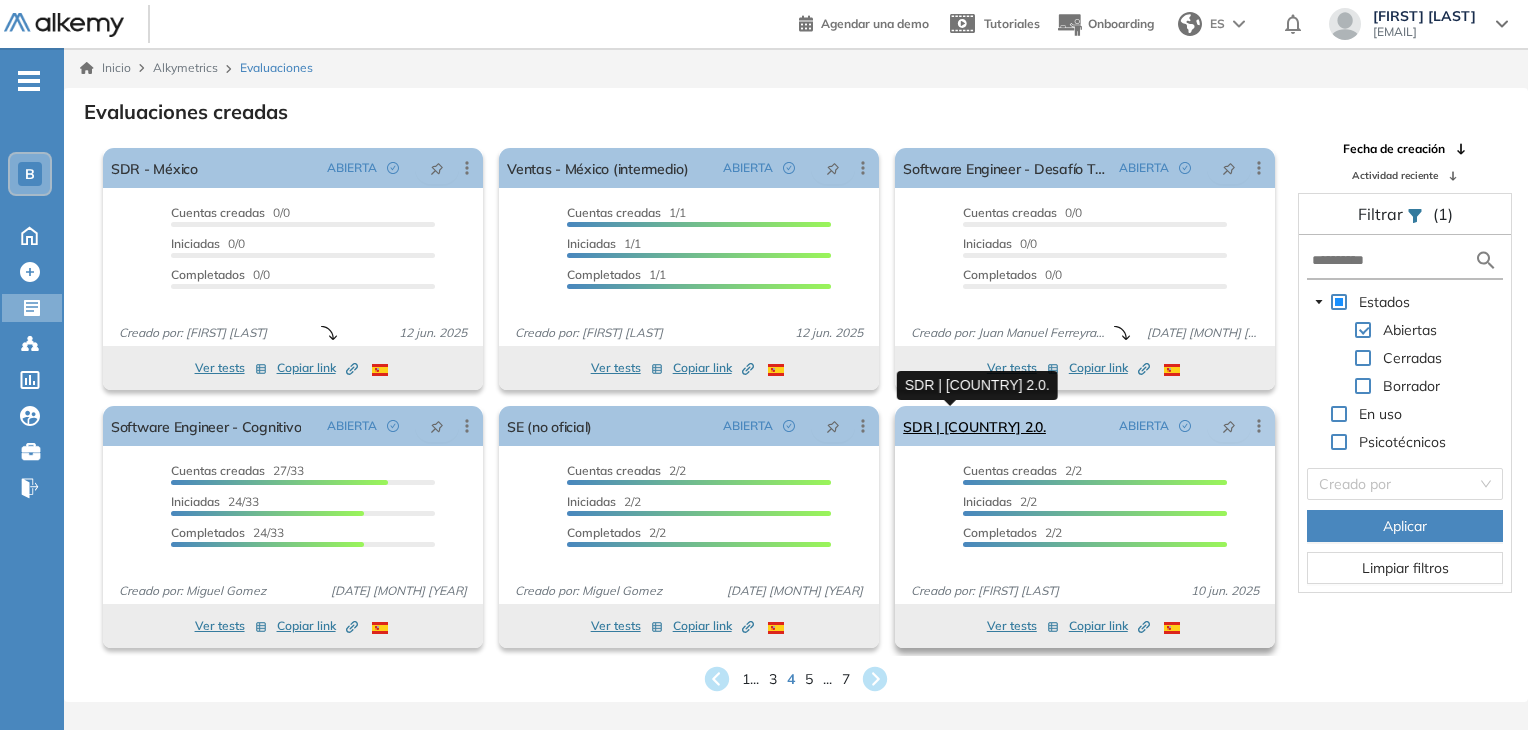 click on "SDR | [COUNTRY] 2.0." at bounding box center (974, 426) 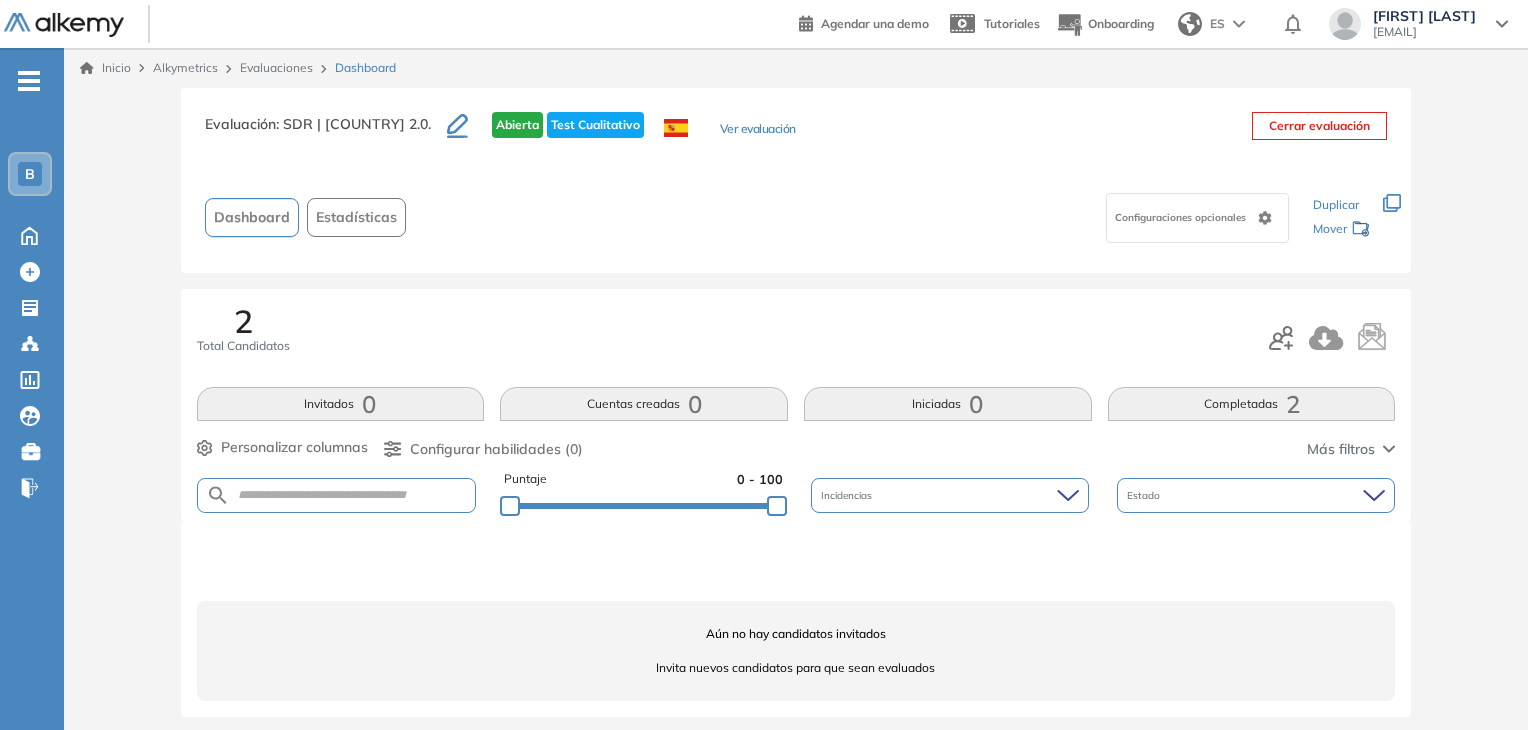 scroll, scrollTop: 10, scrollLeft: 0, axis: vertical 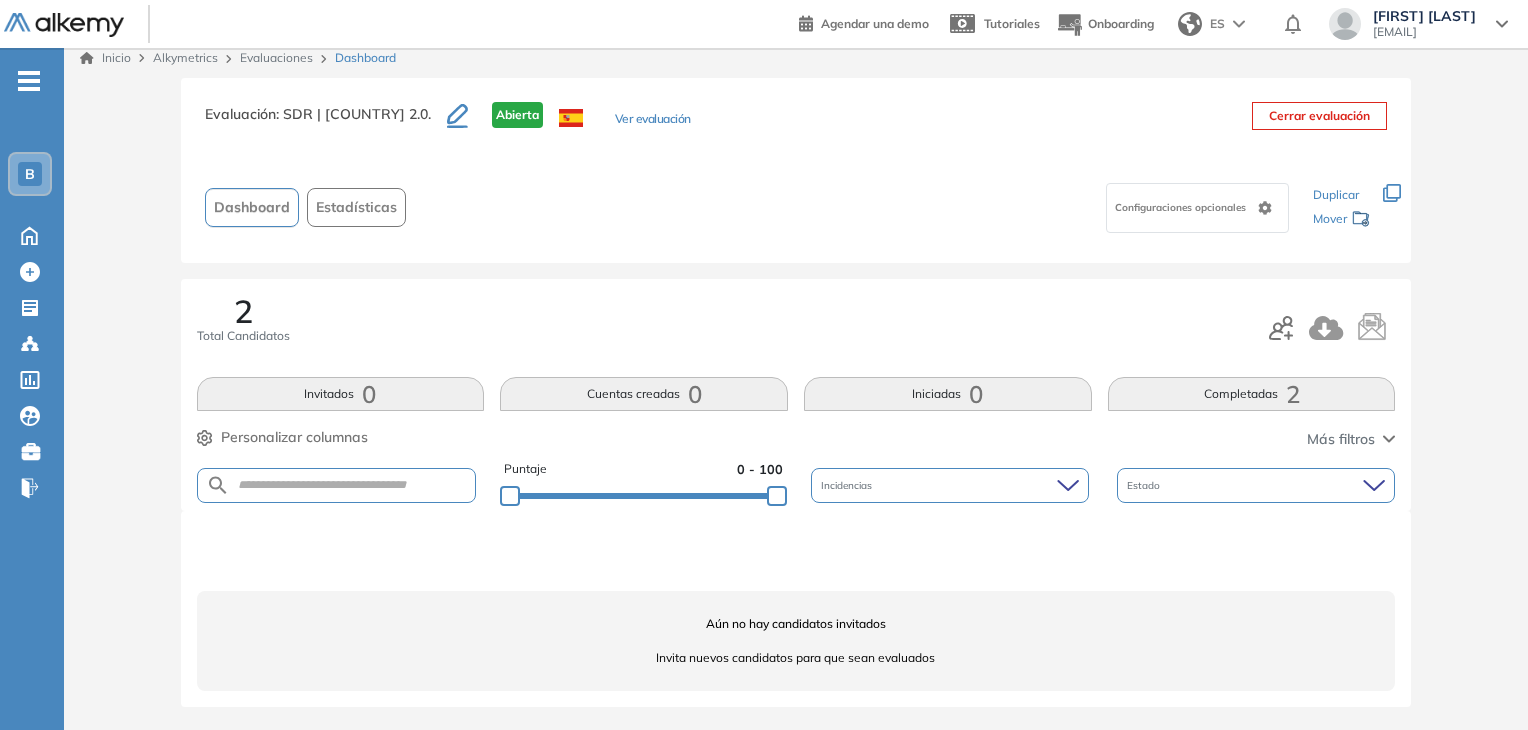click at bounding box center (1332, 328) 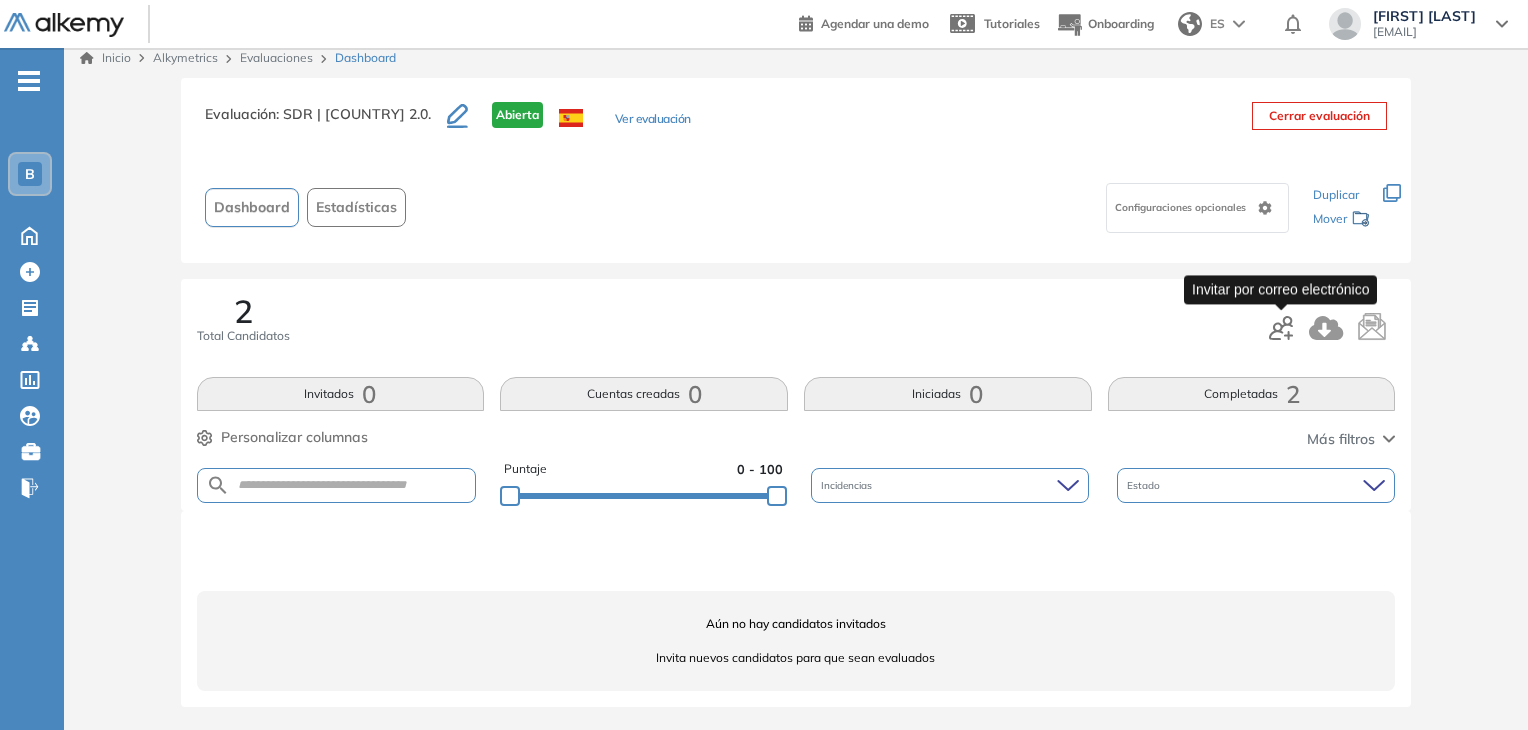 click 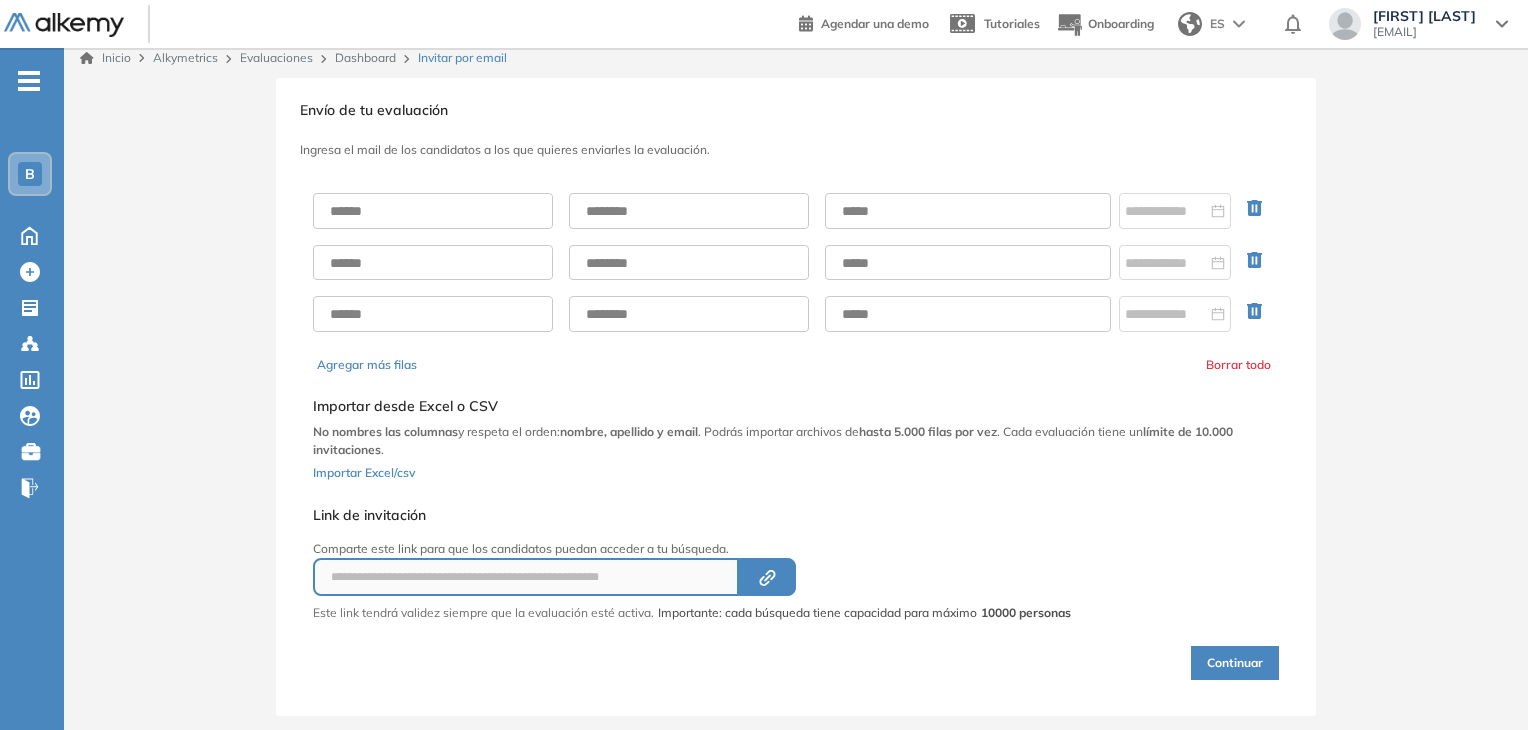 click at bounding box center [796, 262] 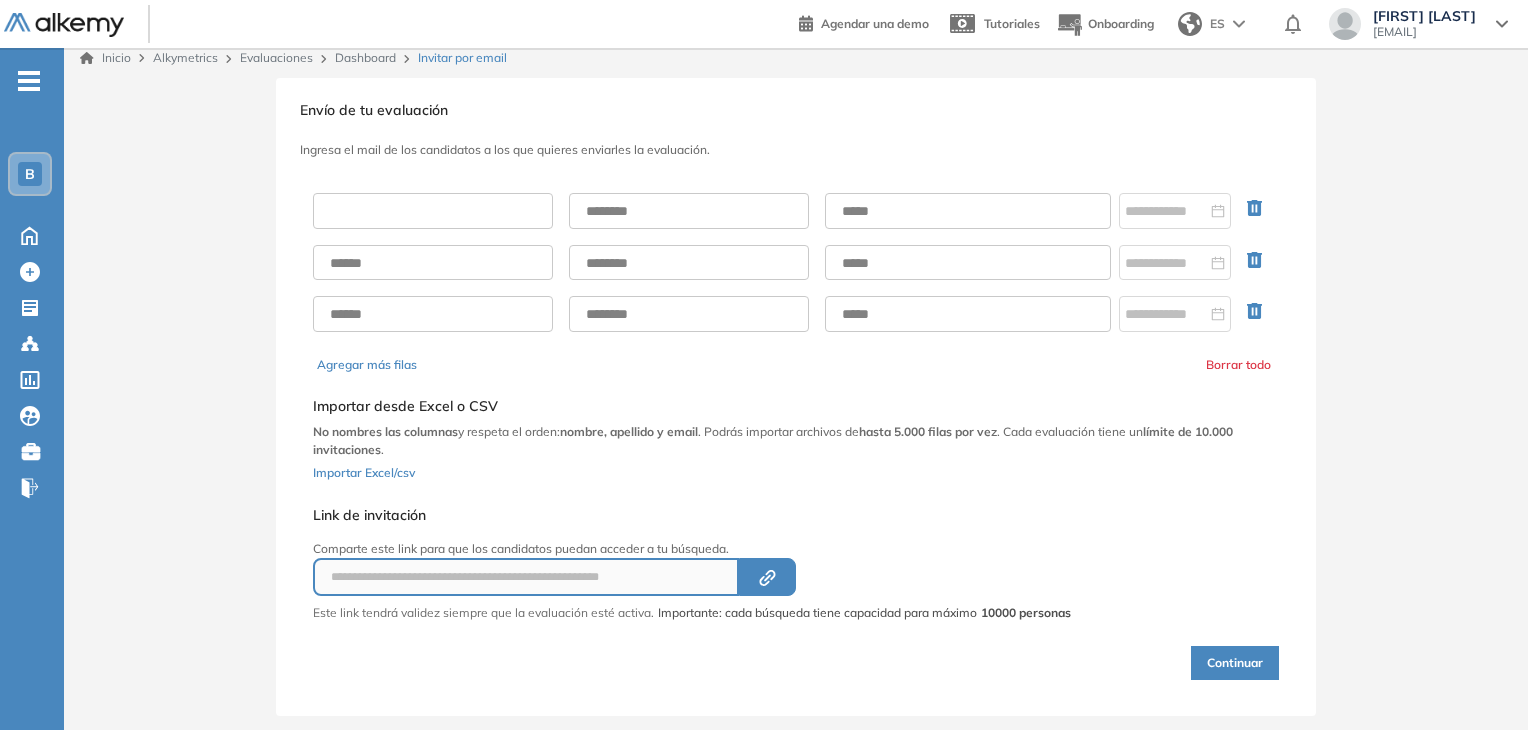 click at bounding box center [433, 211] 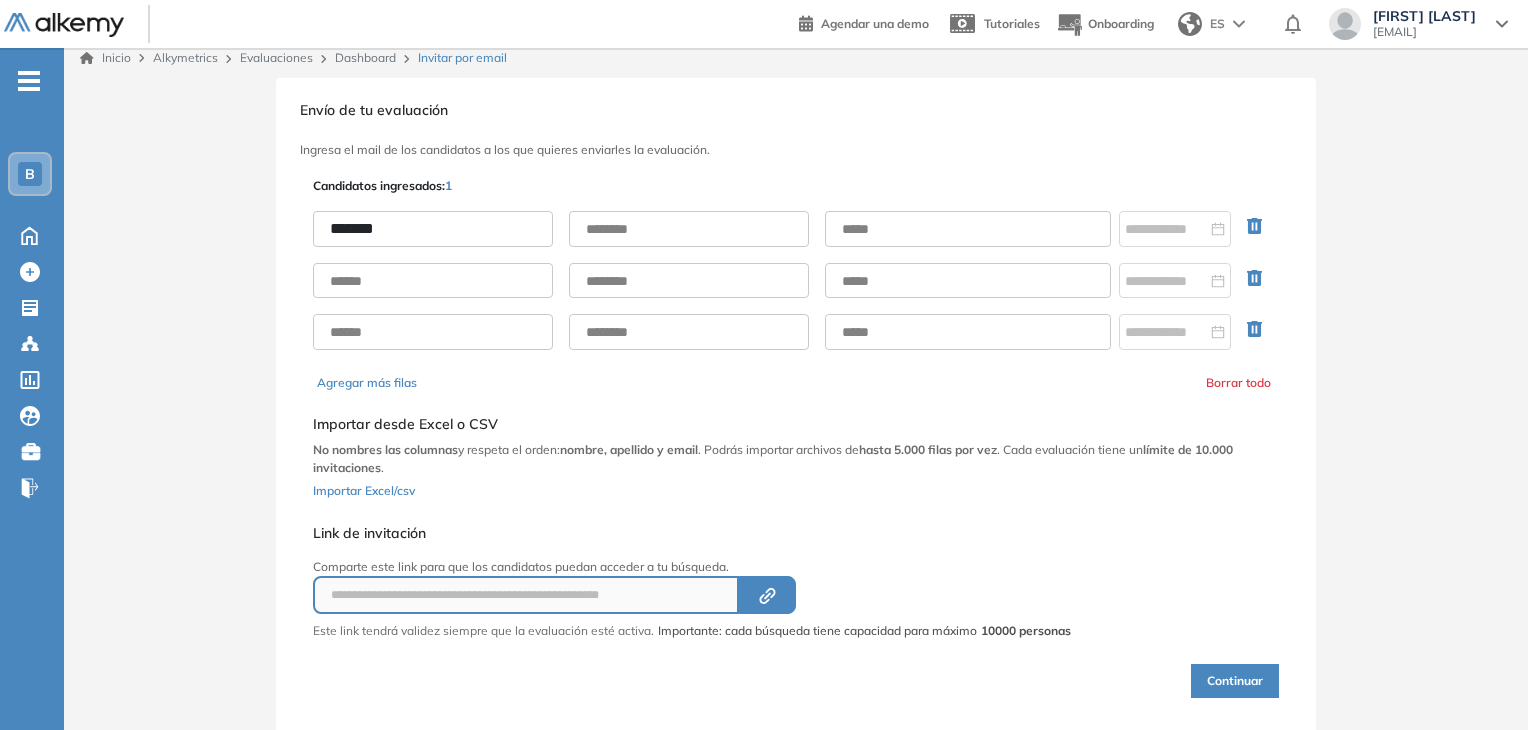 type on "*******" 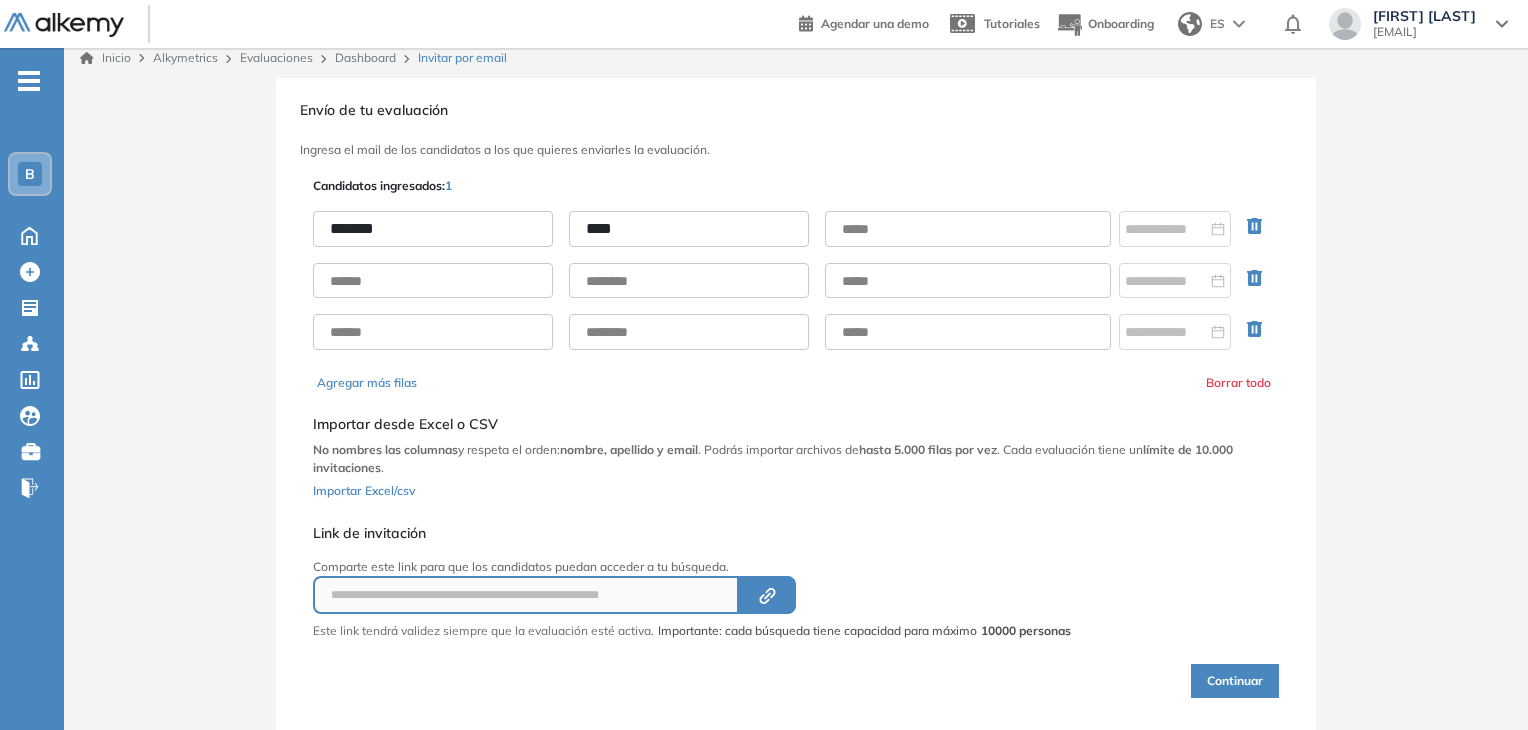 type on "****" 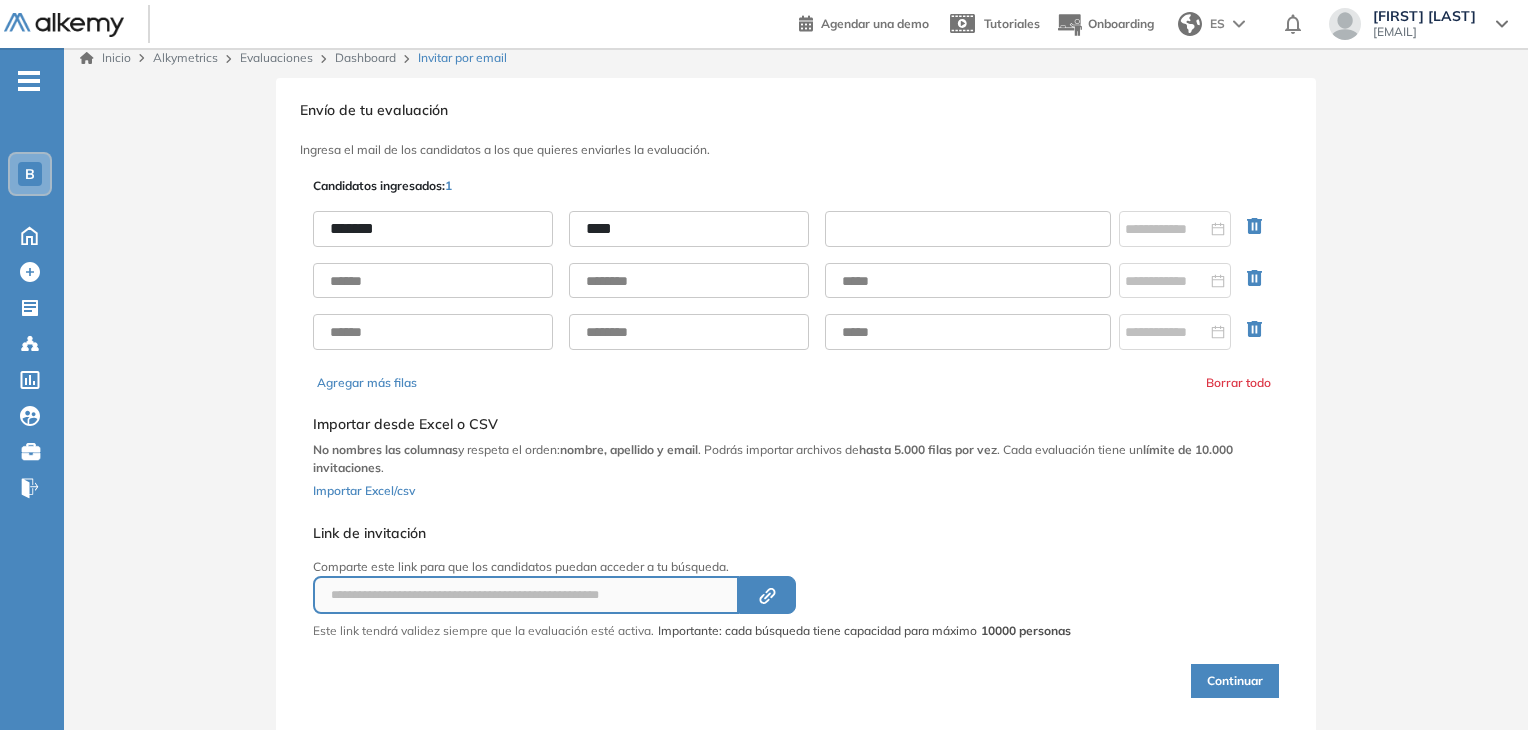 paste on "**********" 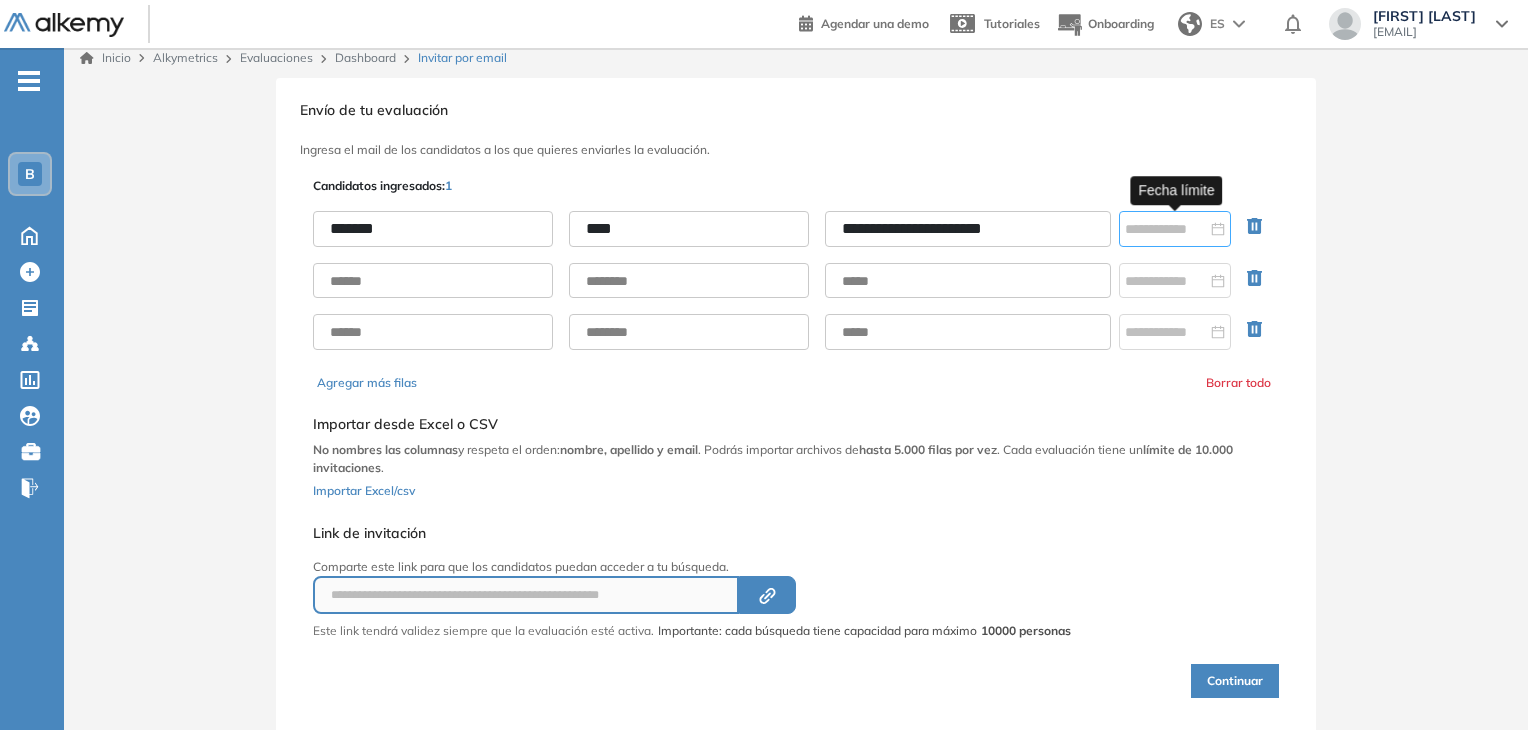 type on "**********" 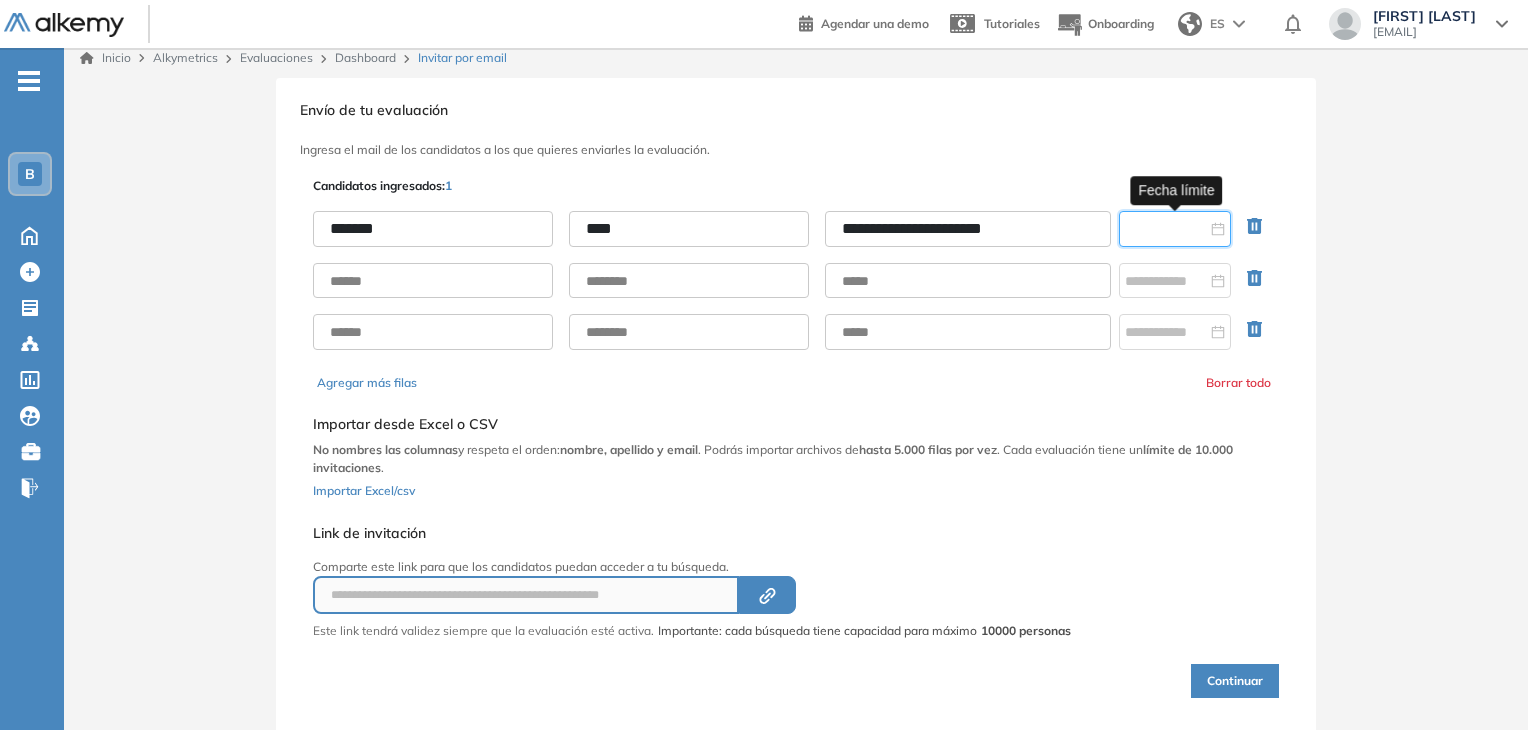 click at bounding box center (1166, 229) 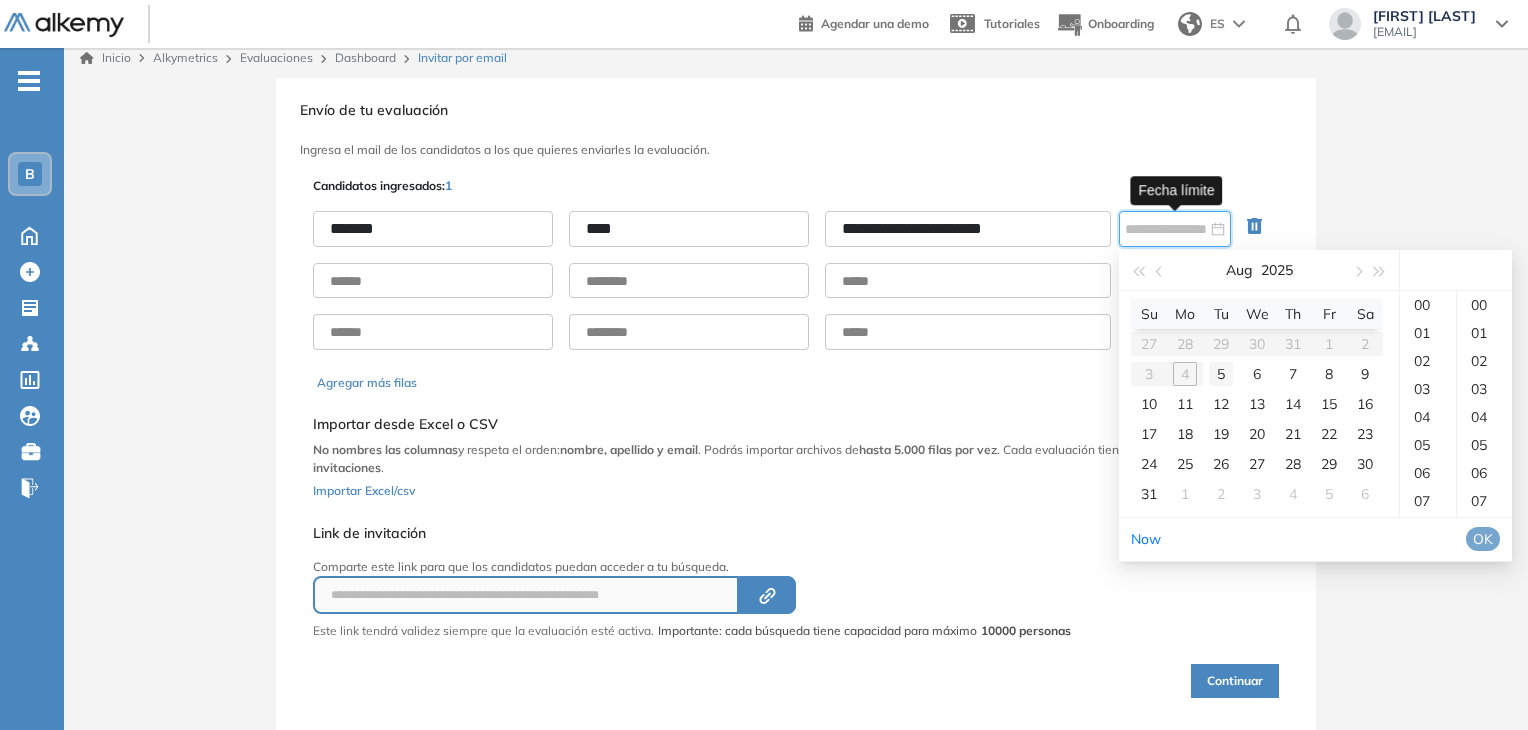 click on "5" at bounding box center (1221, 374) 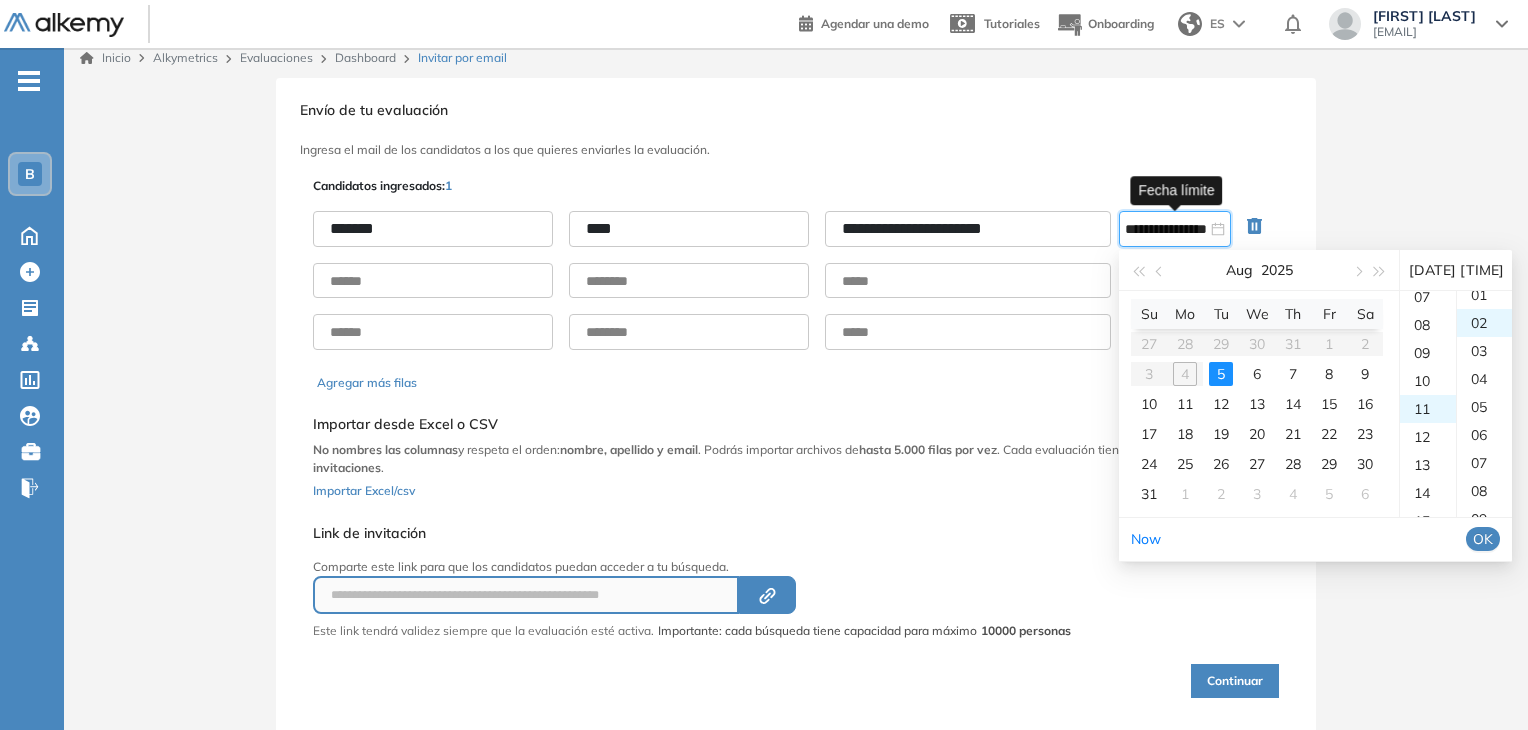 scroll, scrollTop: 308, scrollLeft: 0, axis: vertical 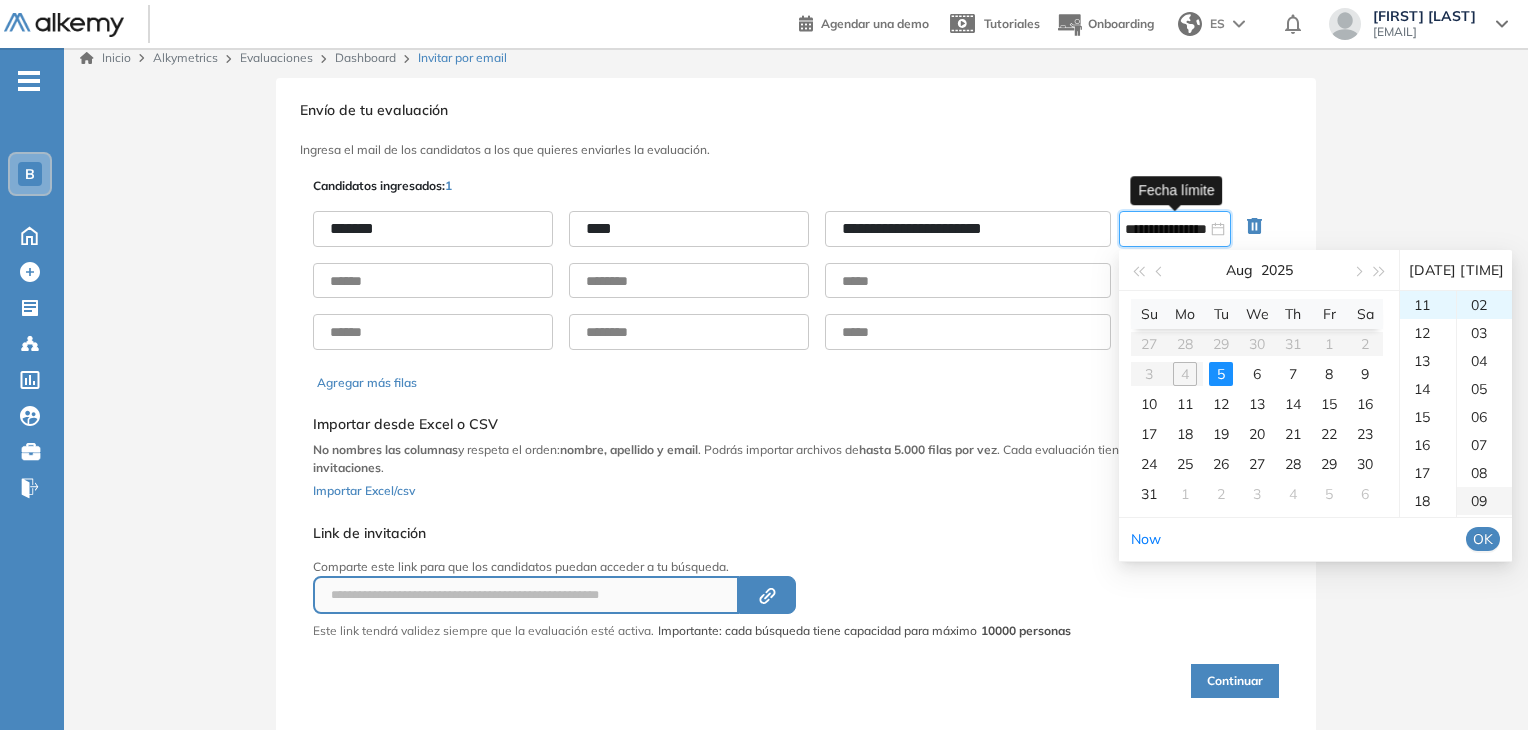 type on "**********" 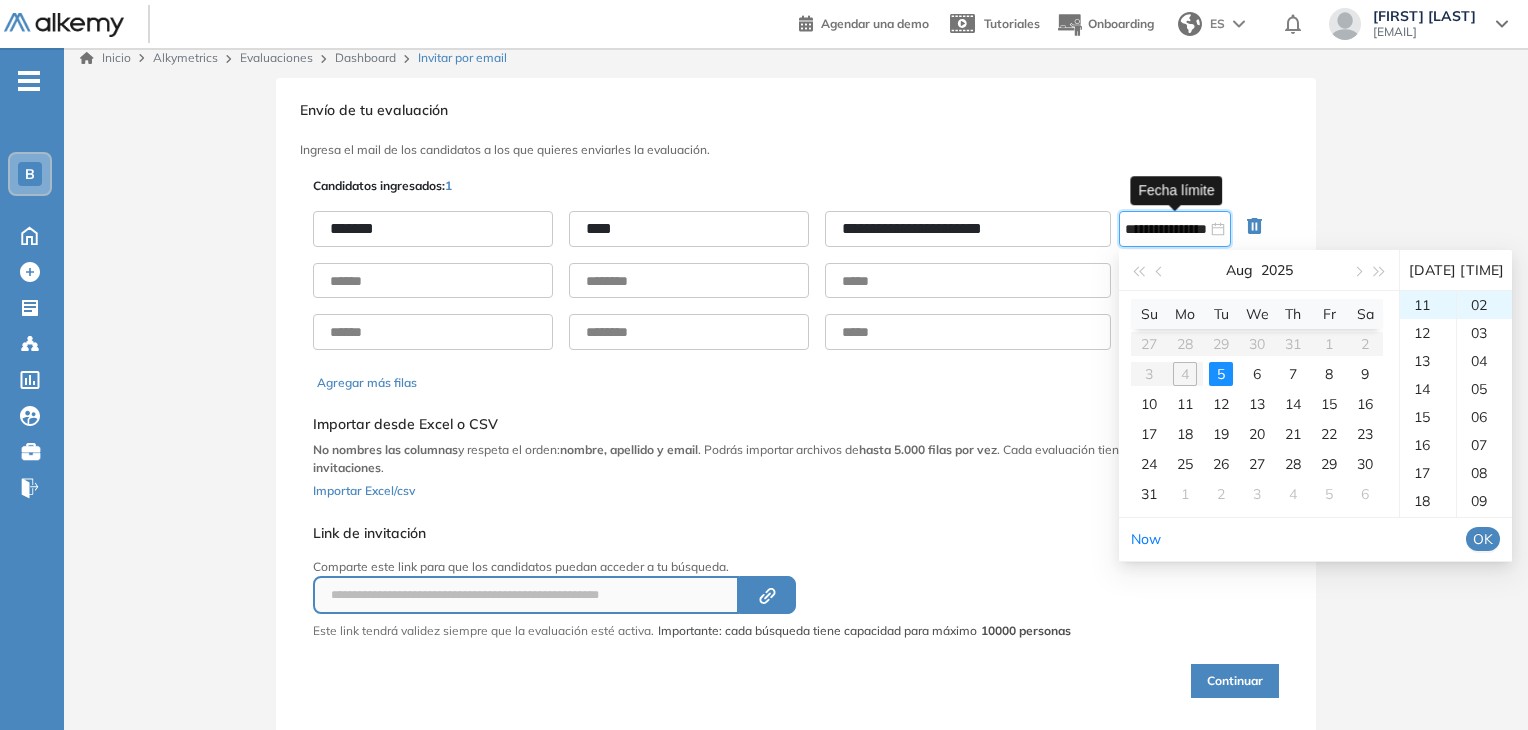 click on "OK" at bounding box center (1483, 539) 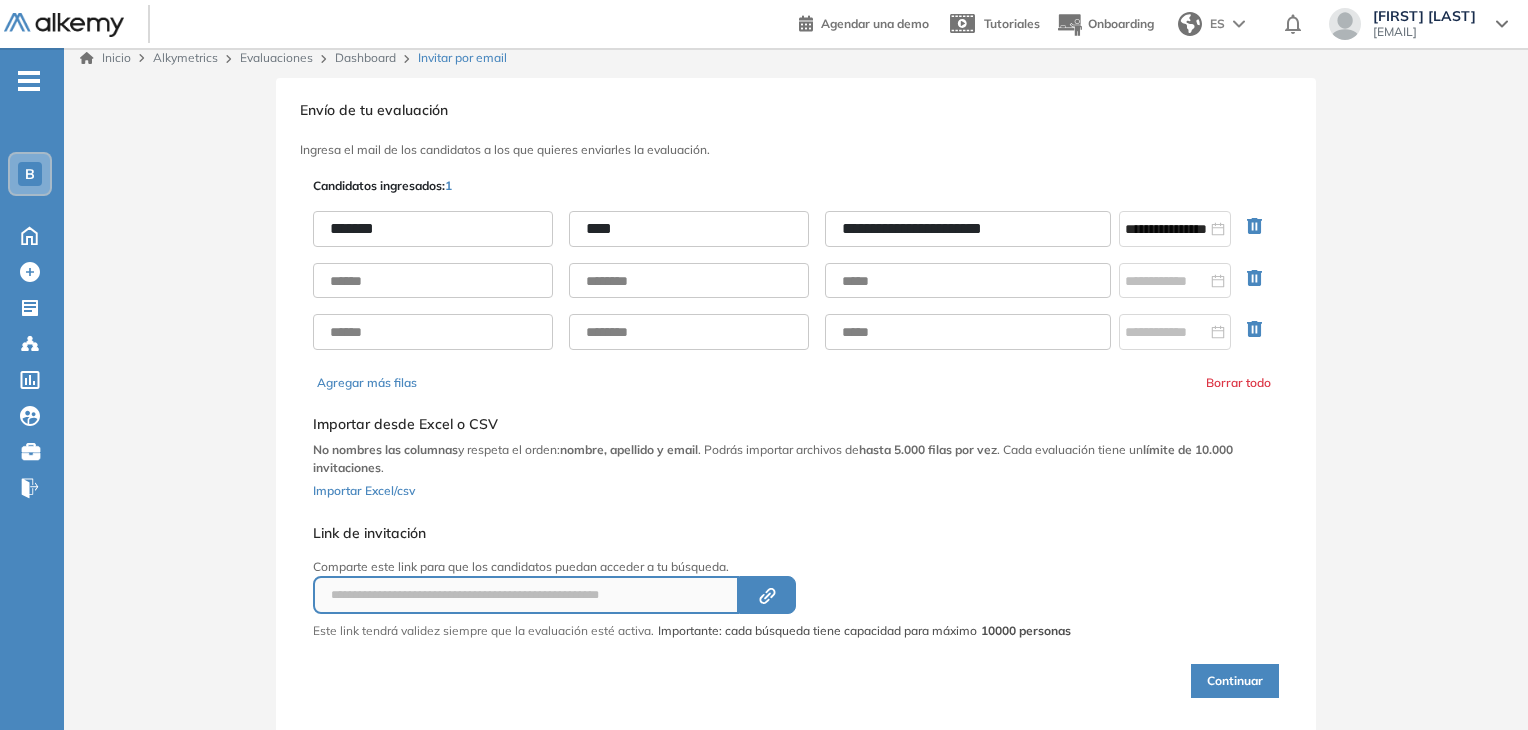 click on "Continuar" at bounding box center (1235, 681) 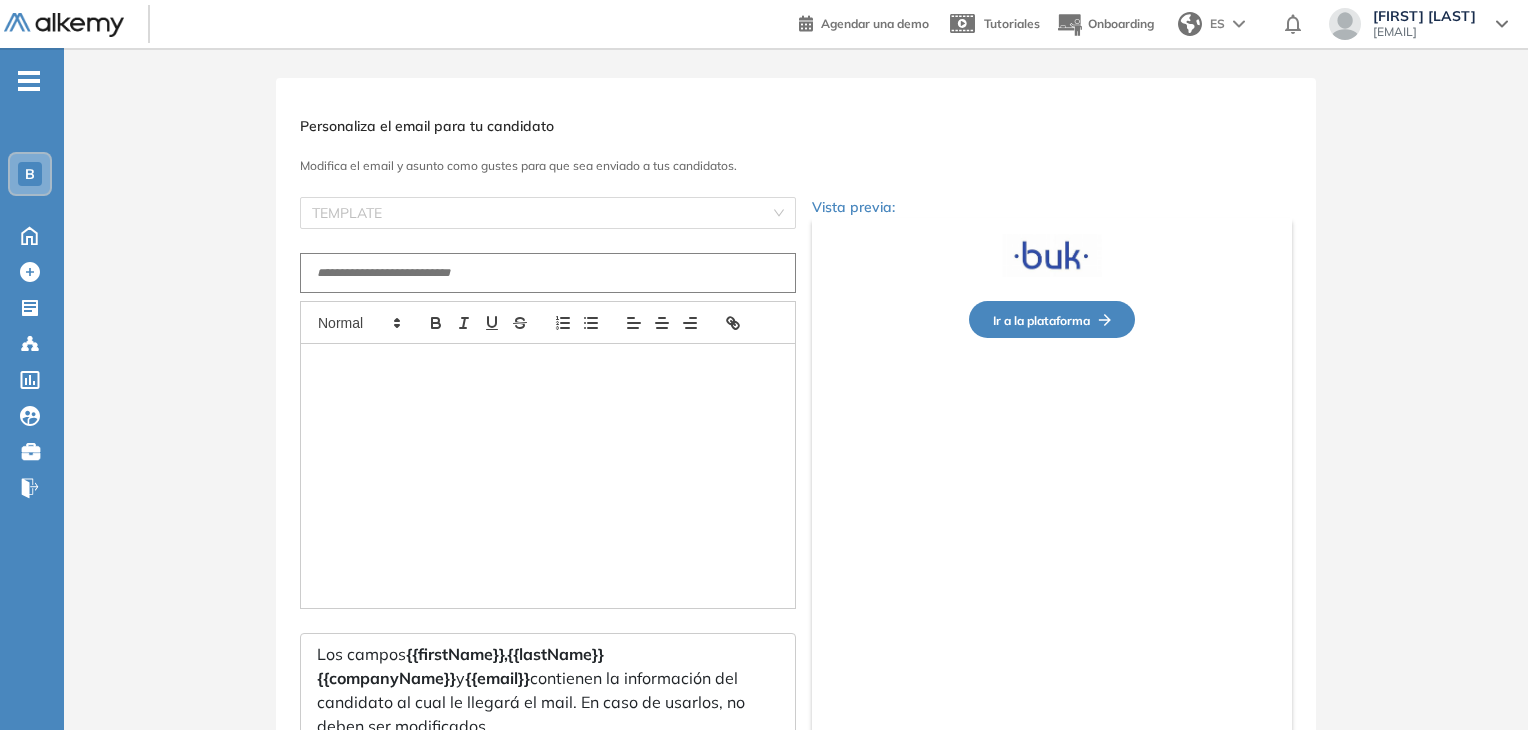 type on "**********" 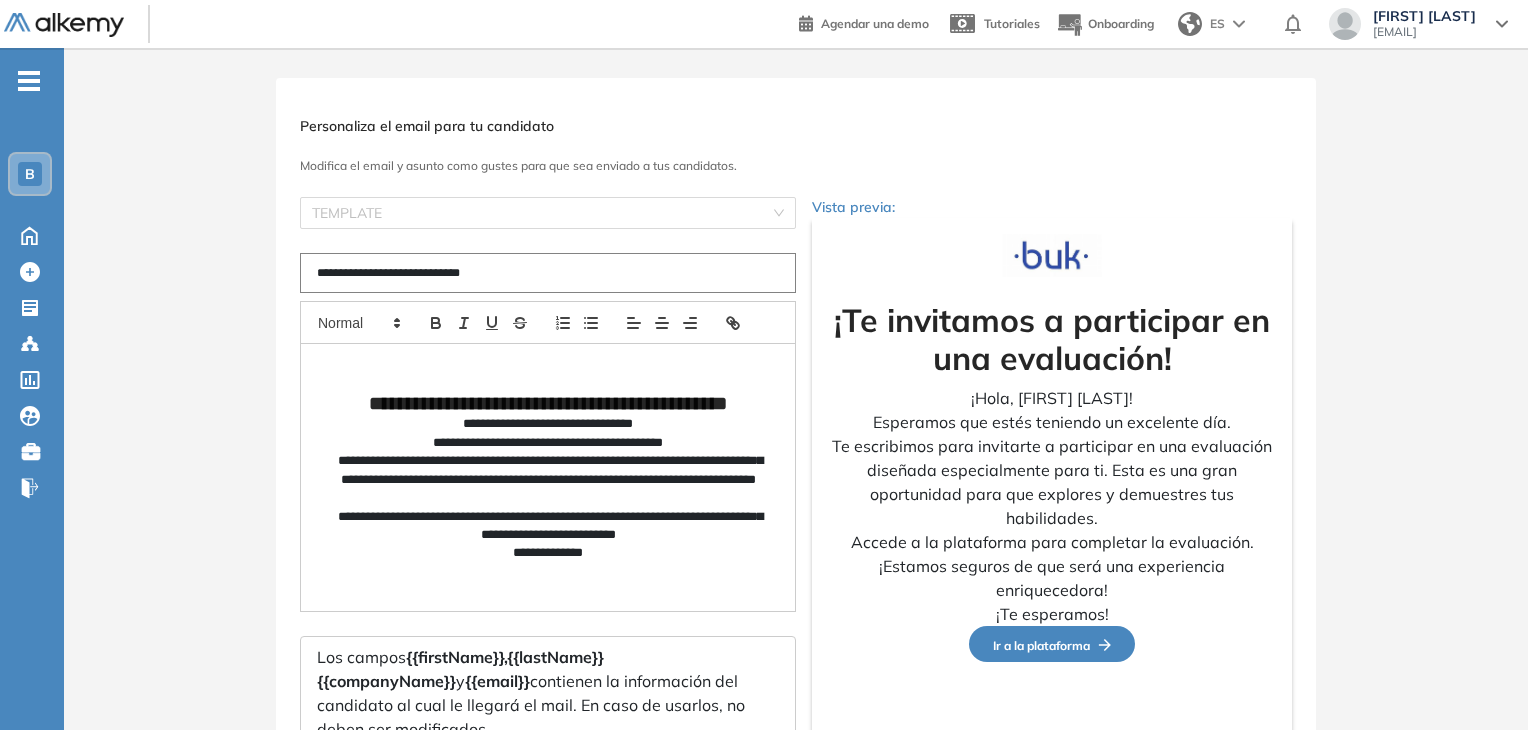scroll, scrollTop: 172, scrollLeft: 0, axis: vertical 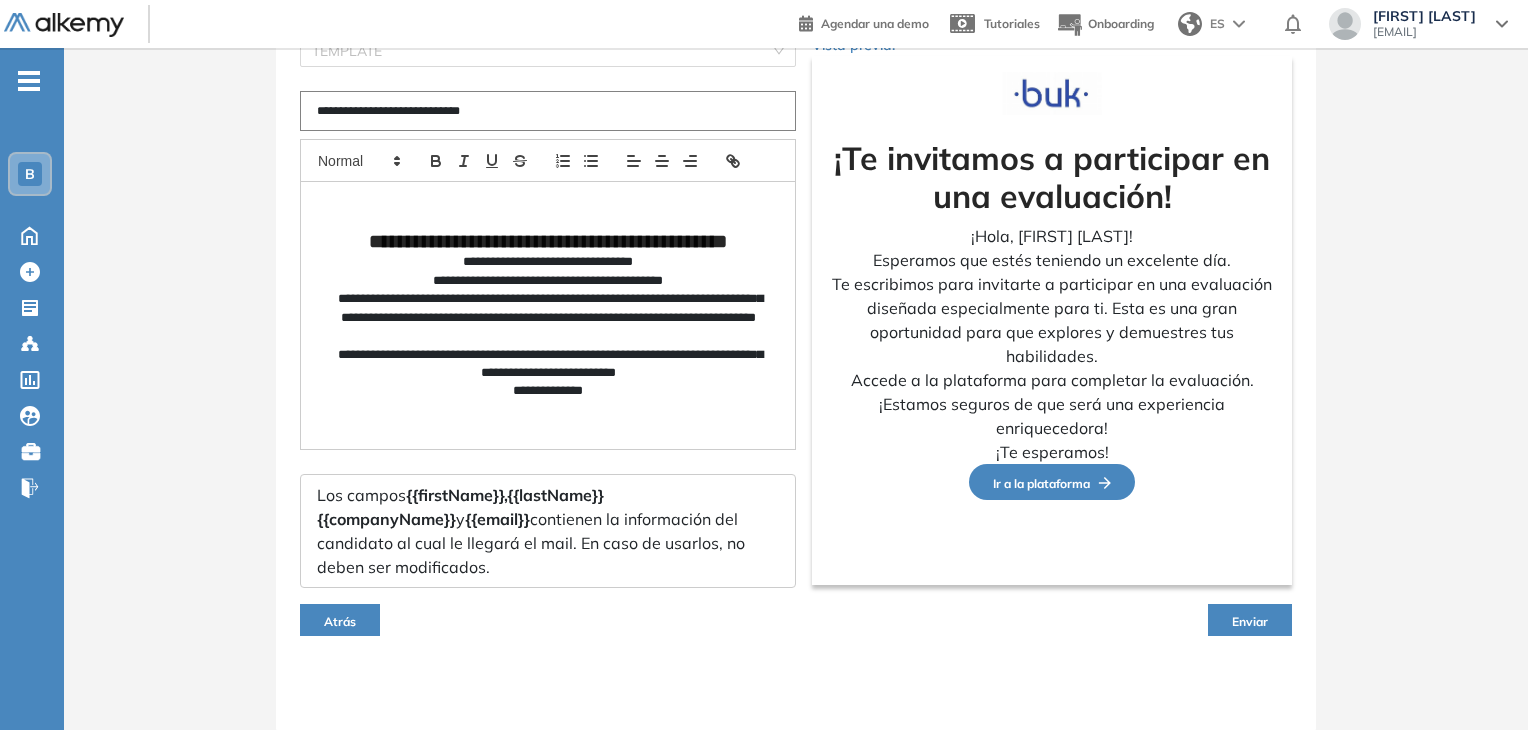 click on "Enviar" at bounding box center (1250, 620) 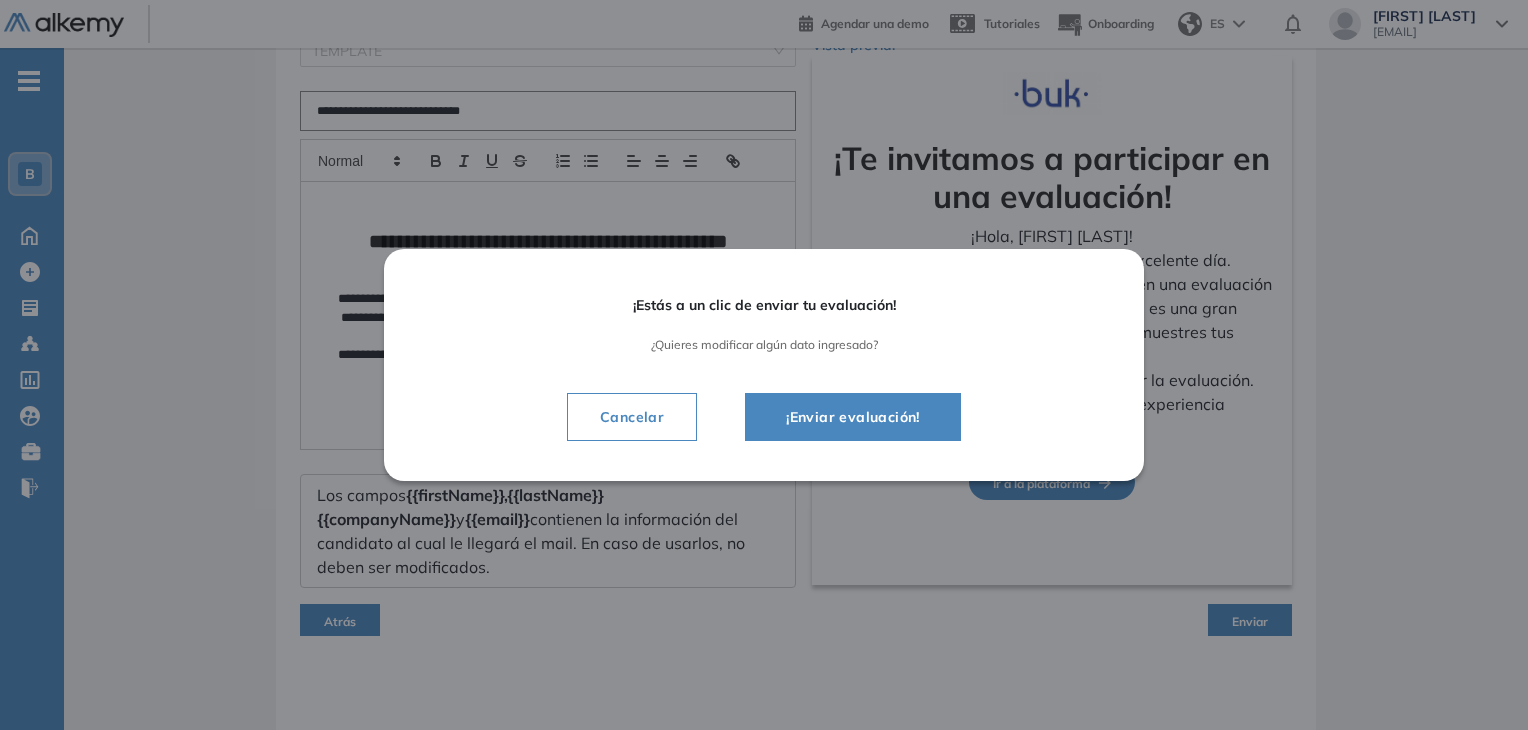 click on "¡Enviar evaluación!" at bounding box center [853, 417] 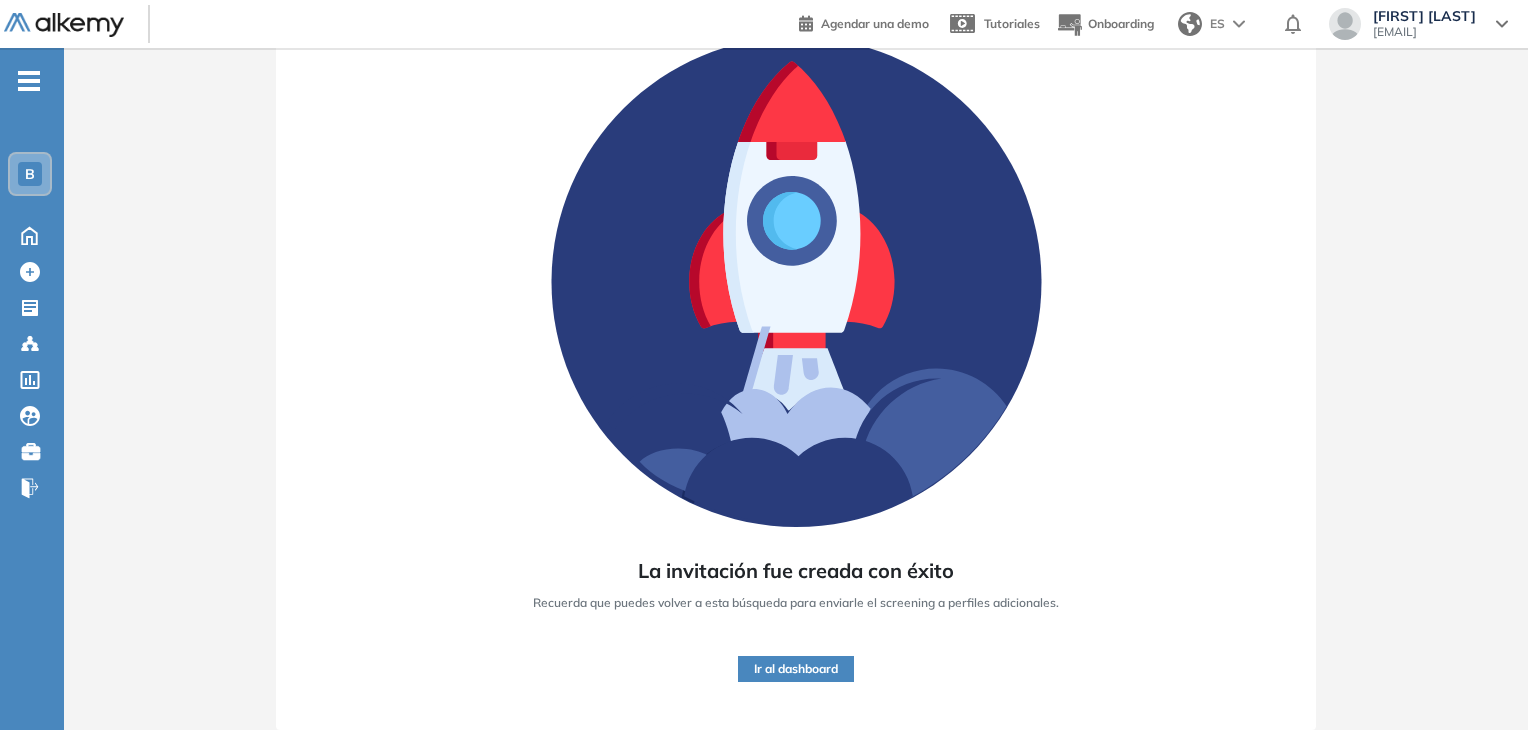 scroll, scrollTop: 152, scrollLeft: 0, axis: vertical 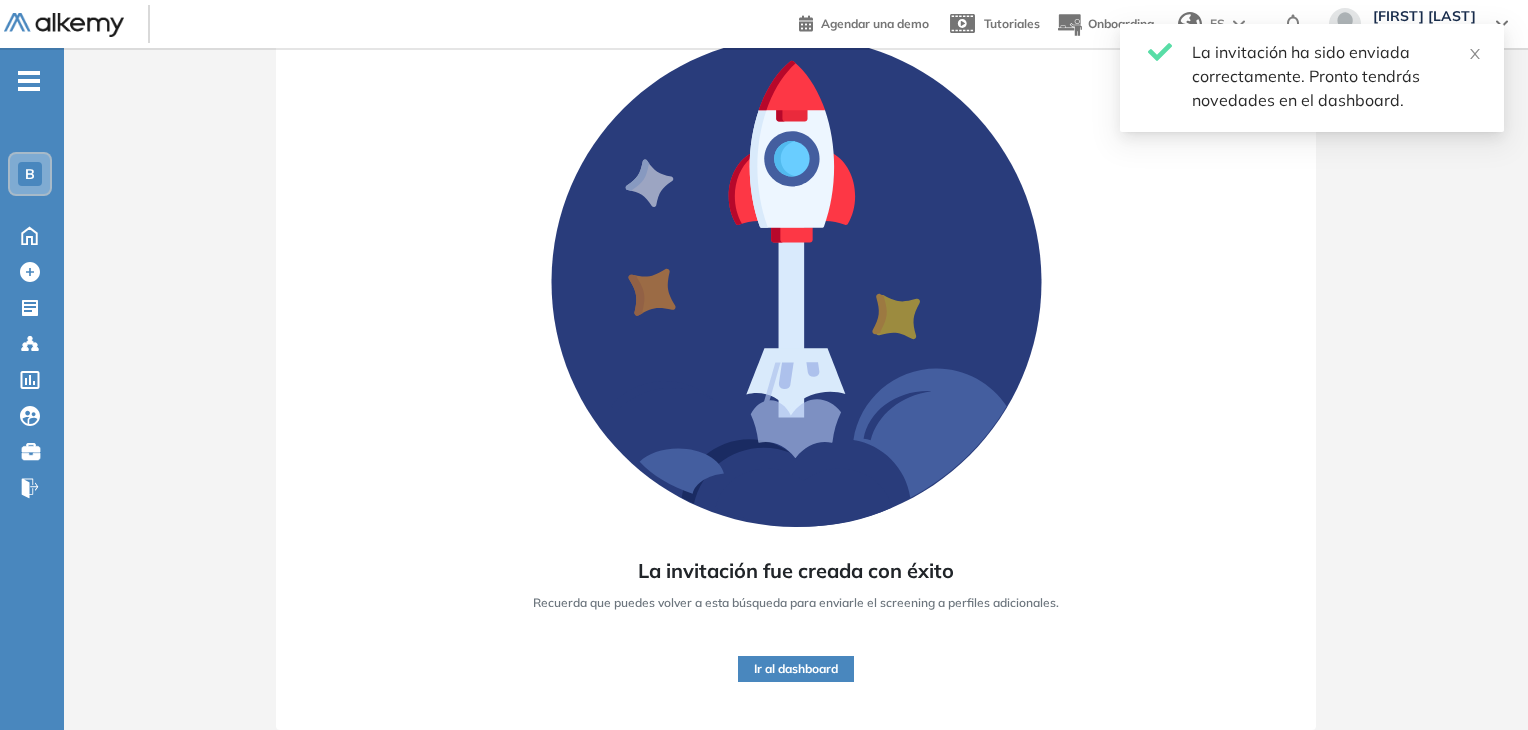 click on "Ir al dashboard" at bounding box center [796, 669] 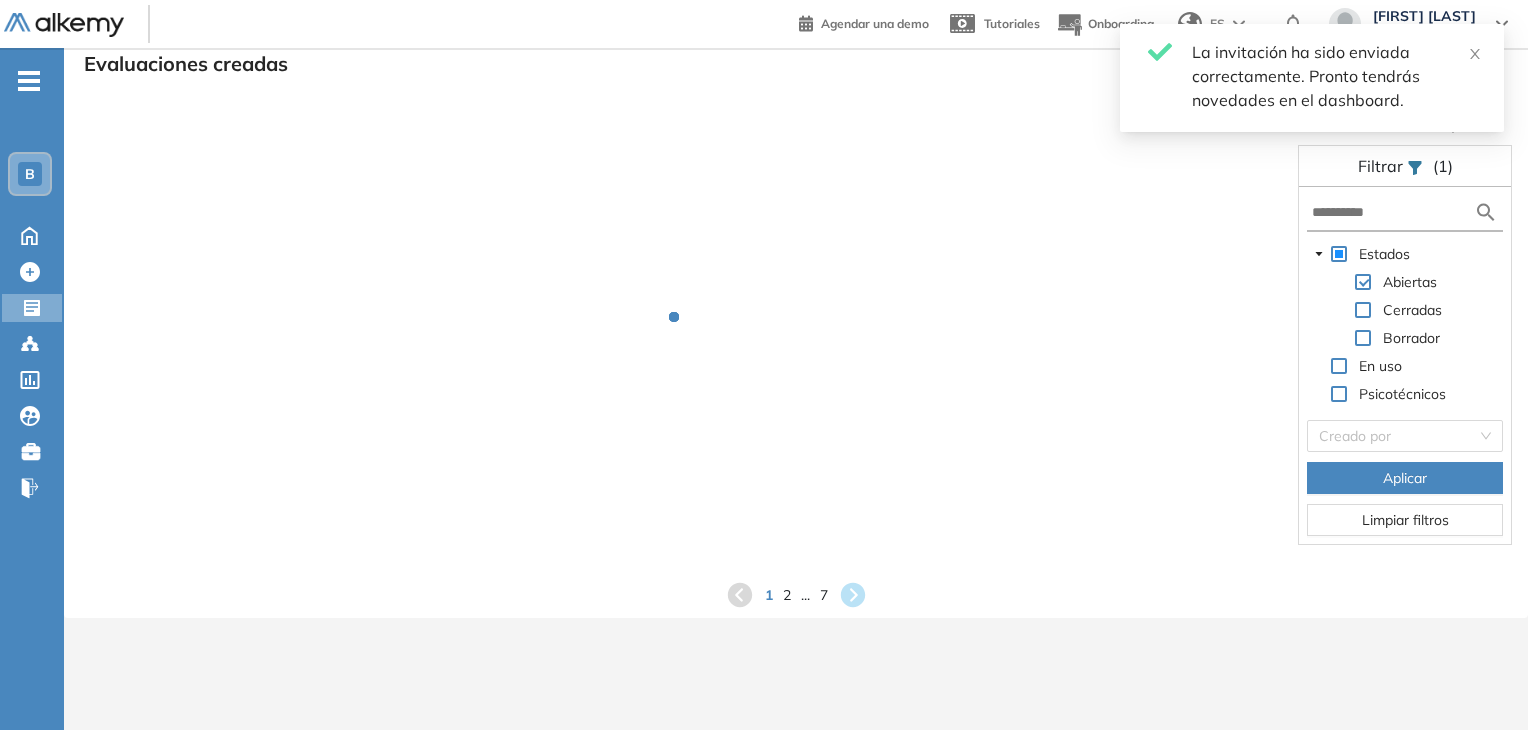 scroll, scrollTop: 48, scrollLeft: 0, axis: vertical 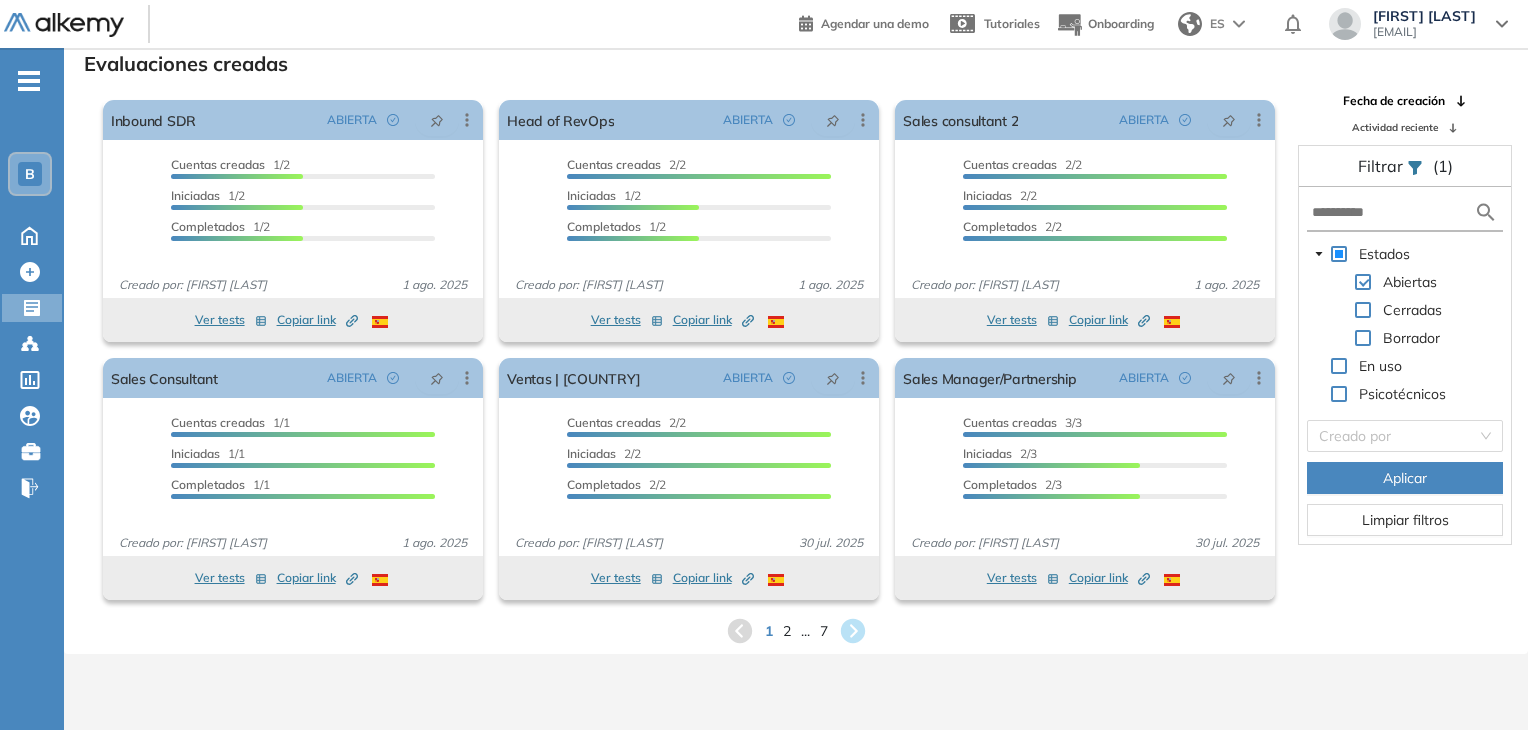 click on "1 2 ... 7" at bounding box center (796, 631) 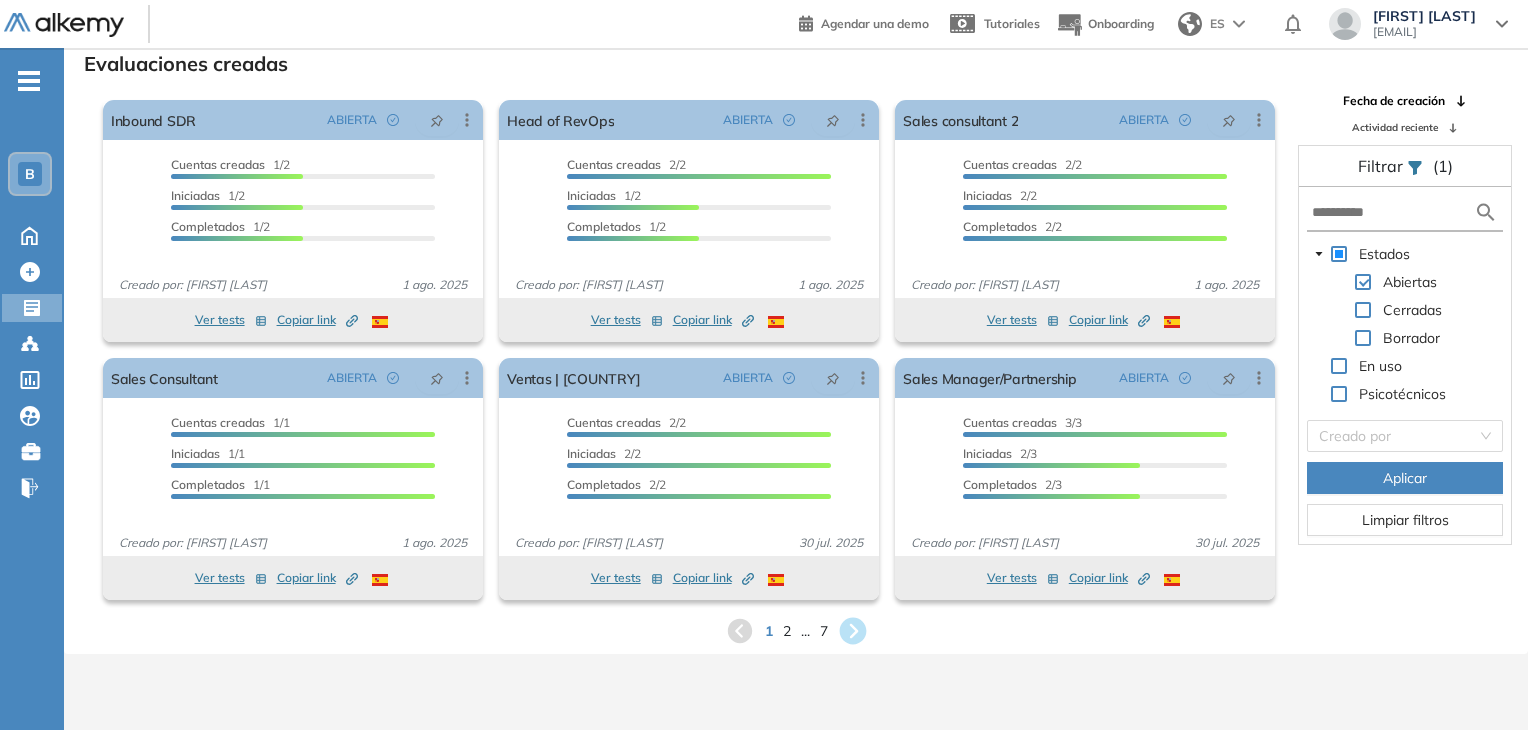 click 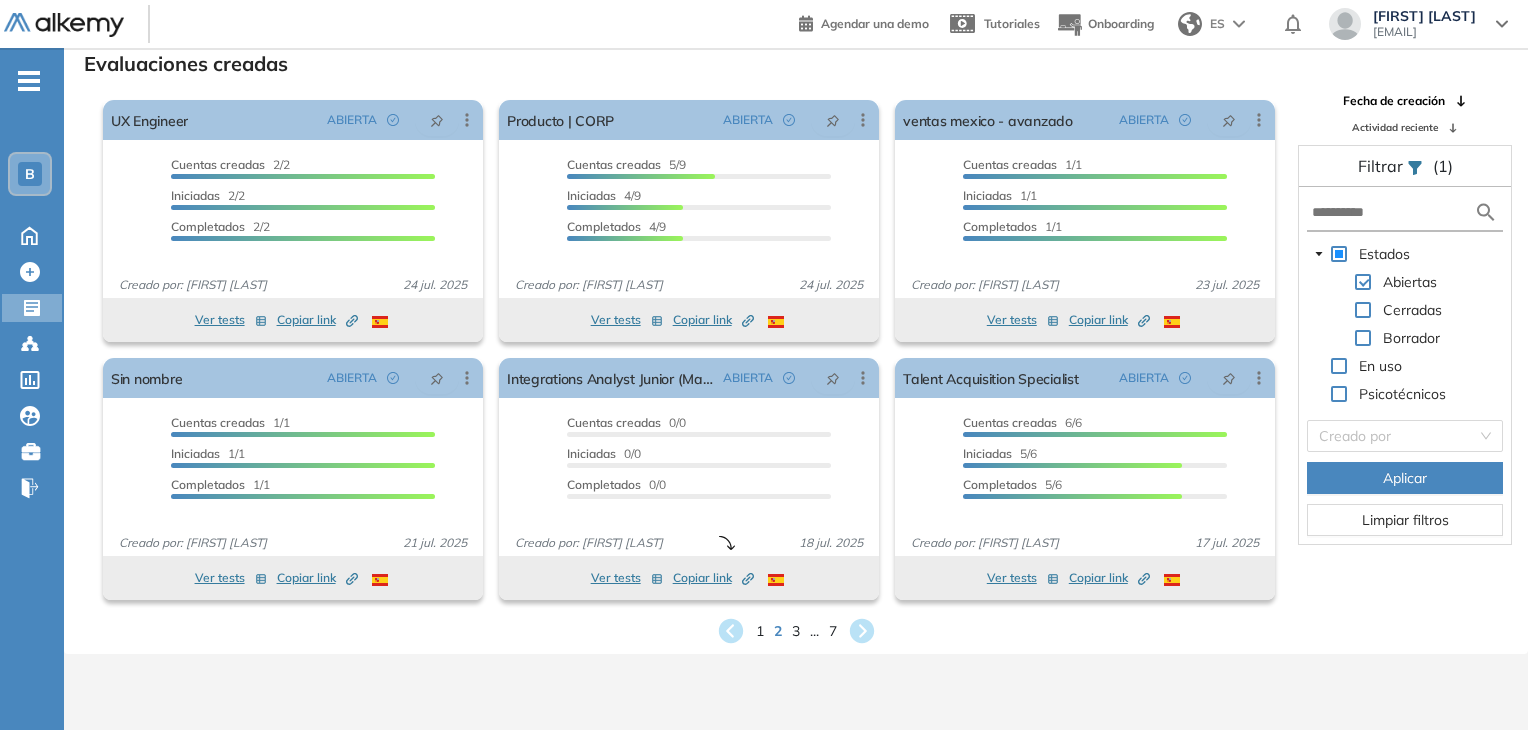 click on "Creado por:  [FIRST] [LAST] [DATE]" at bounding box center (689, 479) 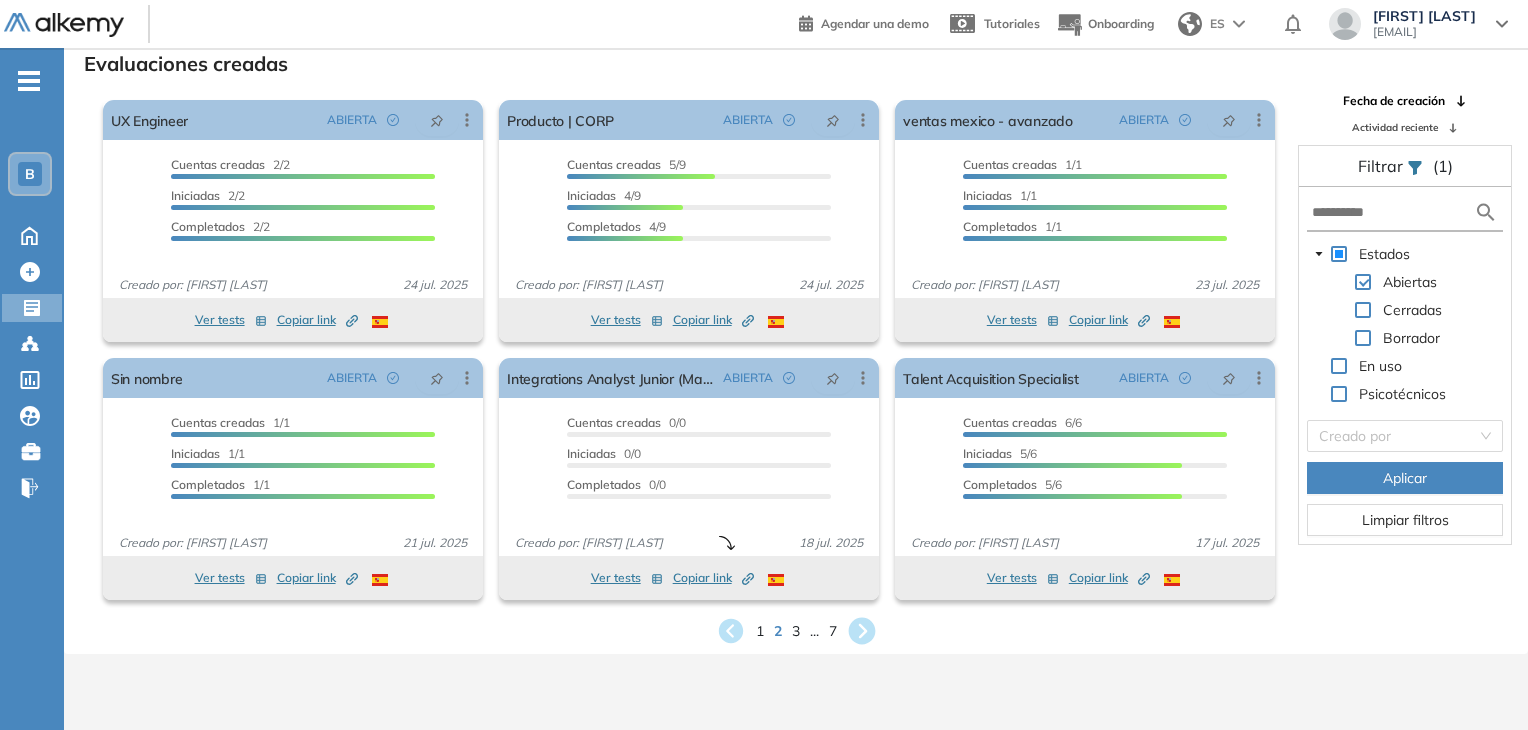 click 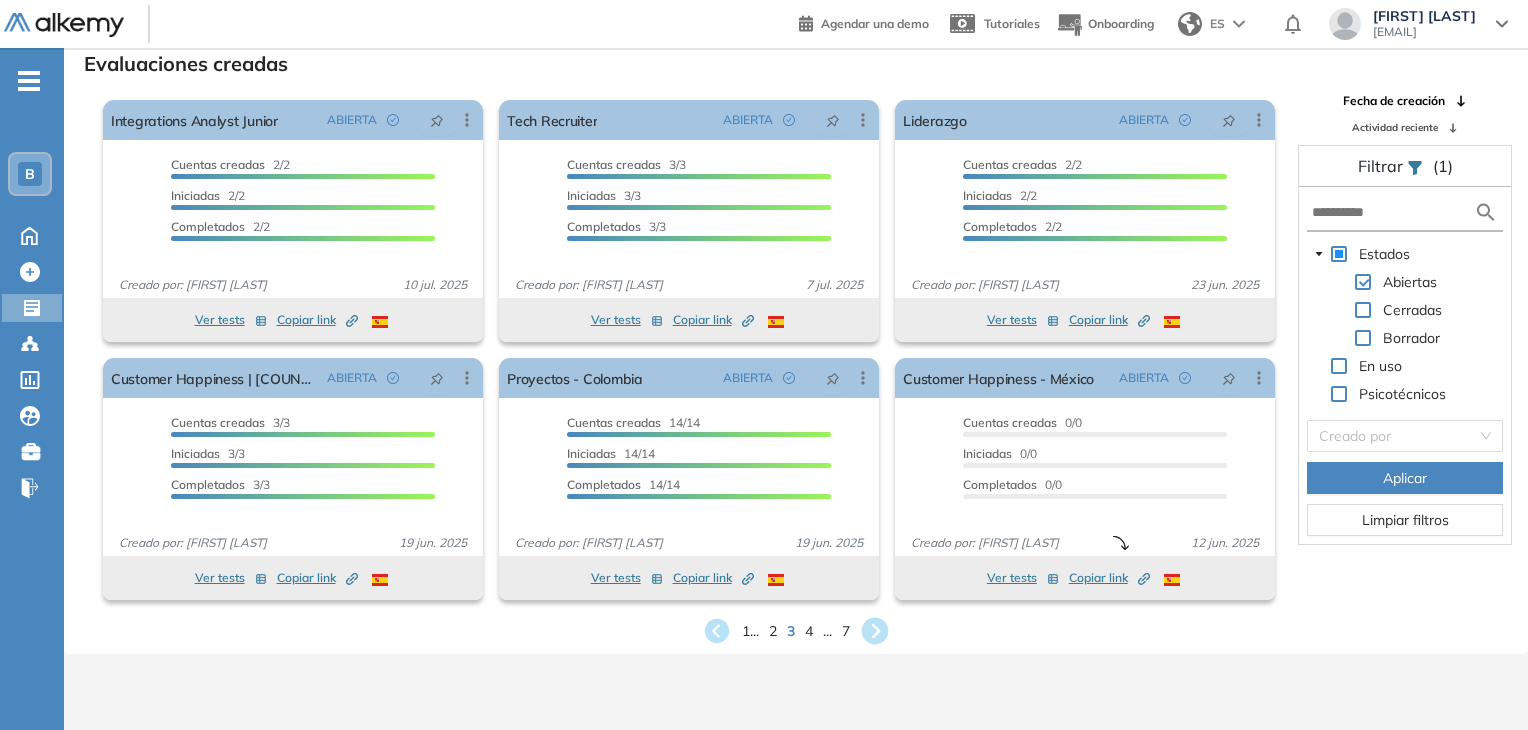 click 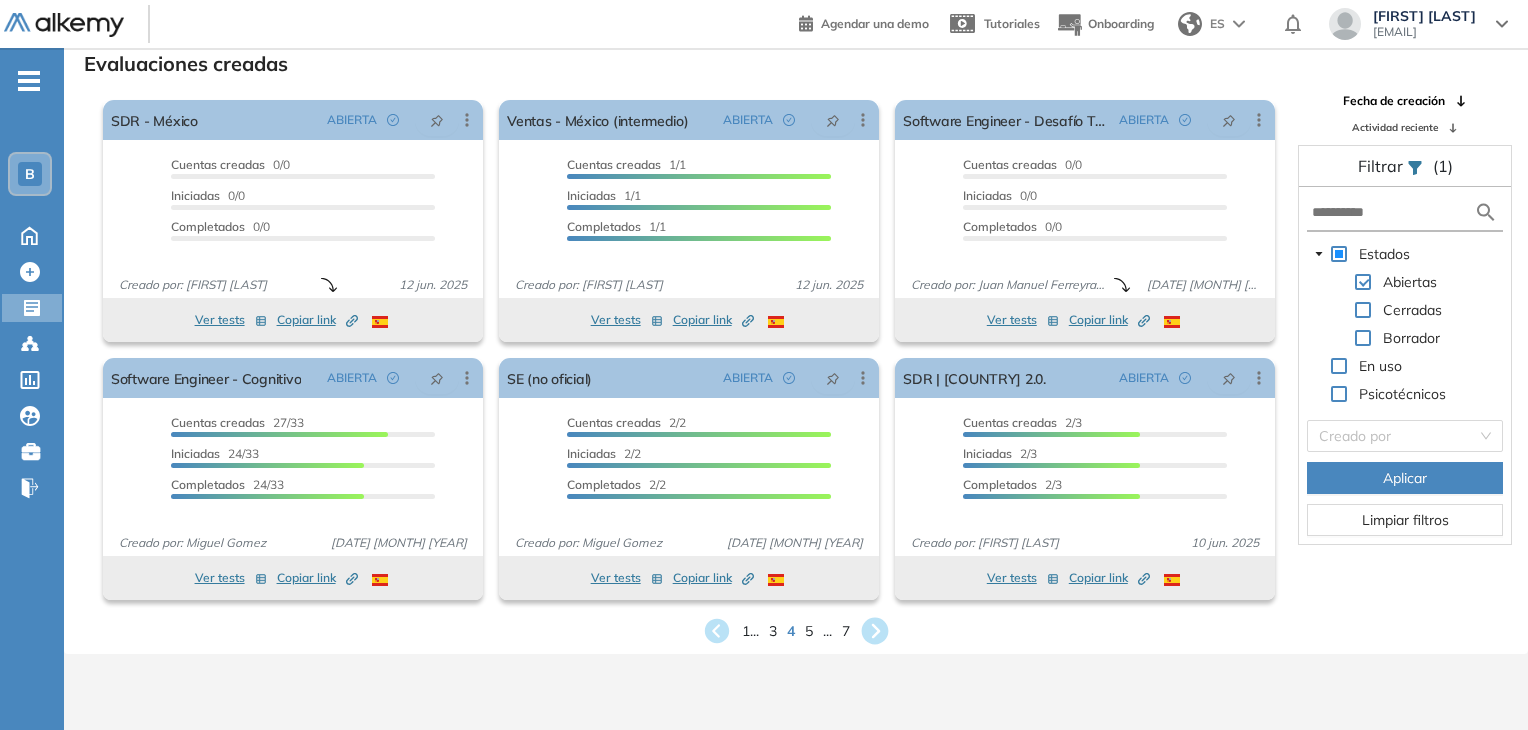 click 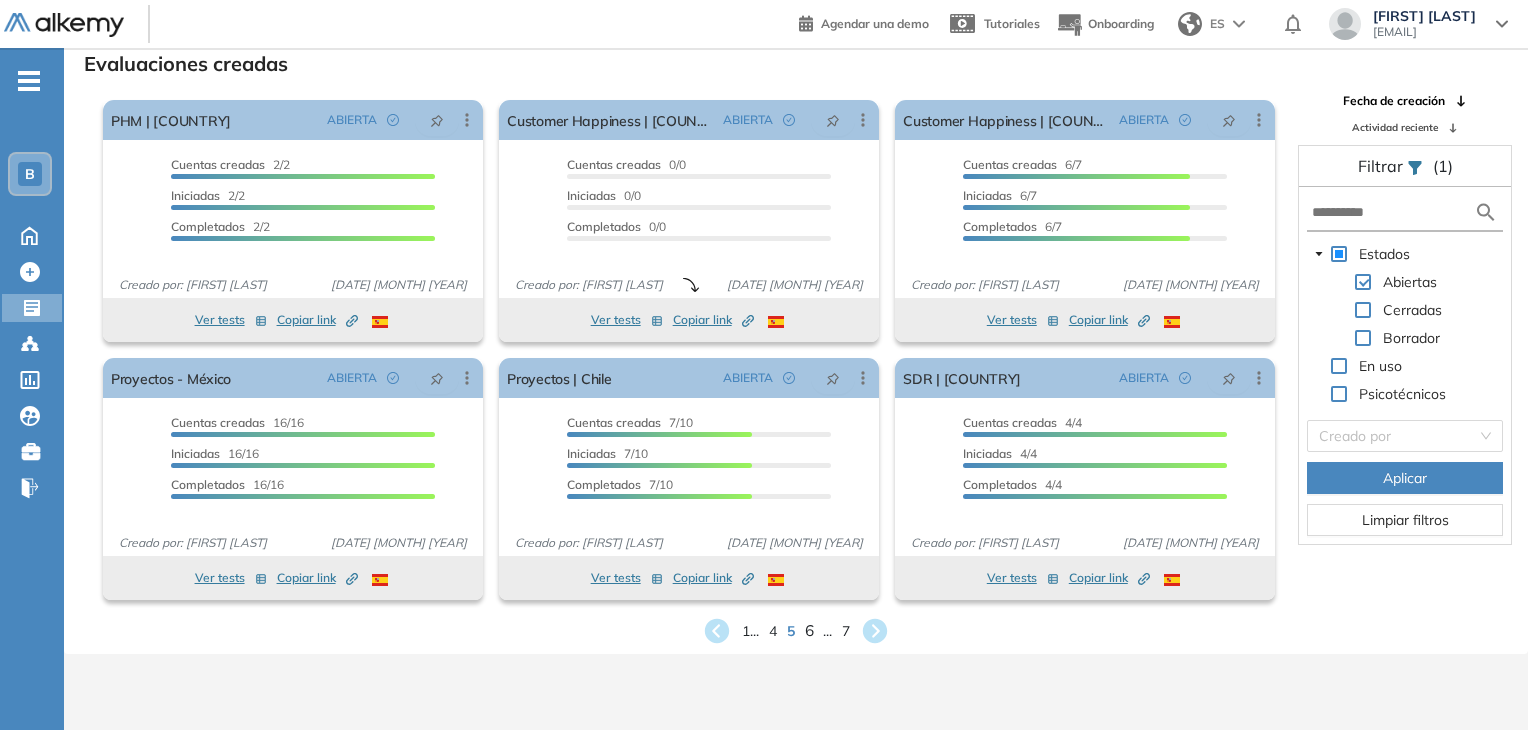 click on "6" at bounding box center [809, 630] 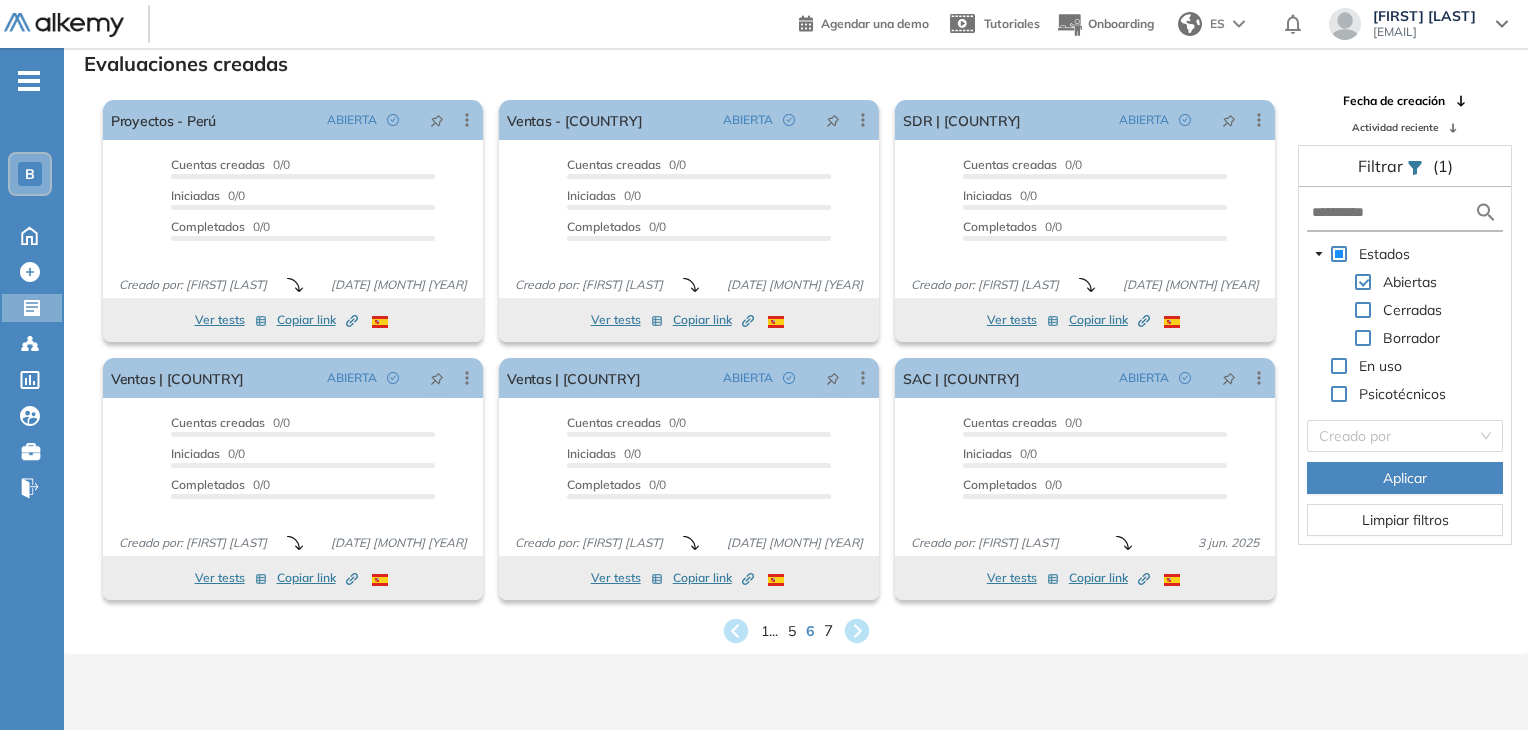 click on "7" at bounding box center [827, 630] 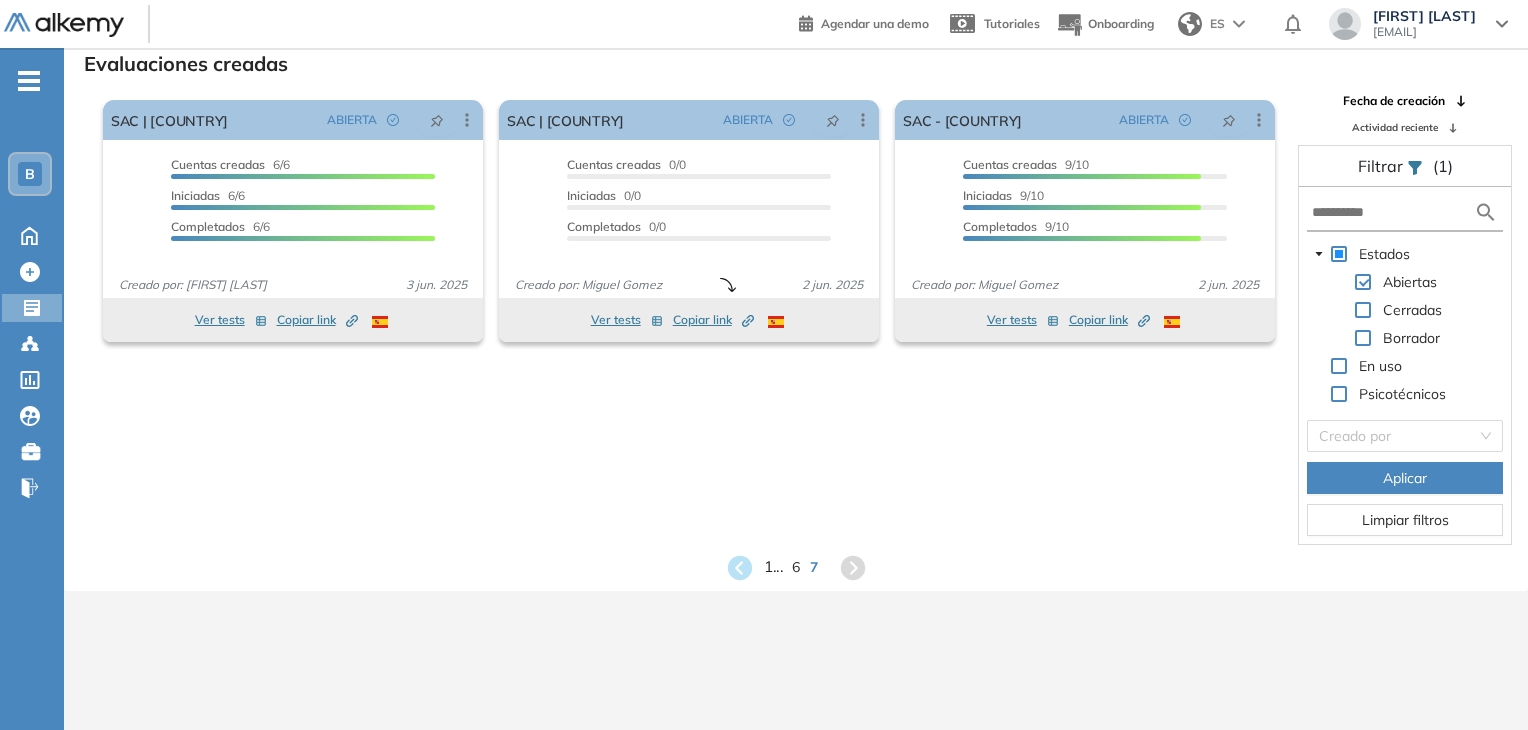 click on "1 ..." at bounding box center [773, 567] 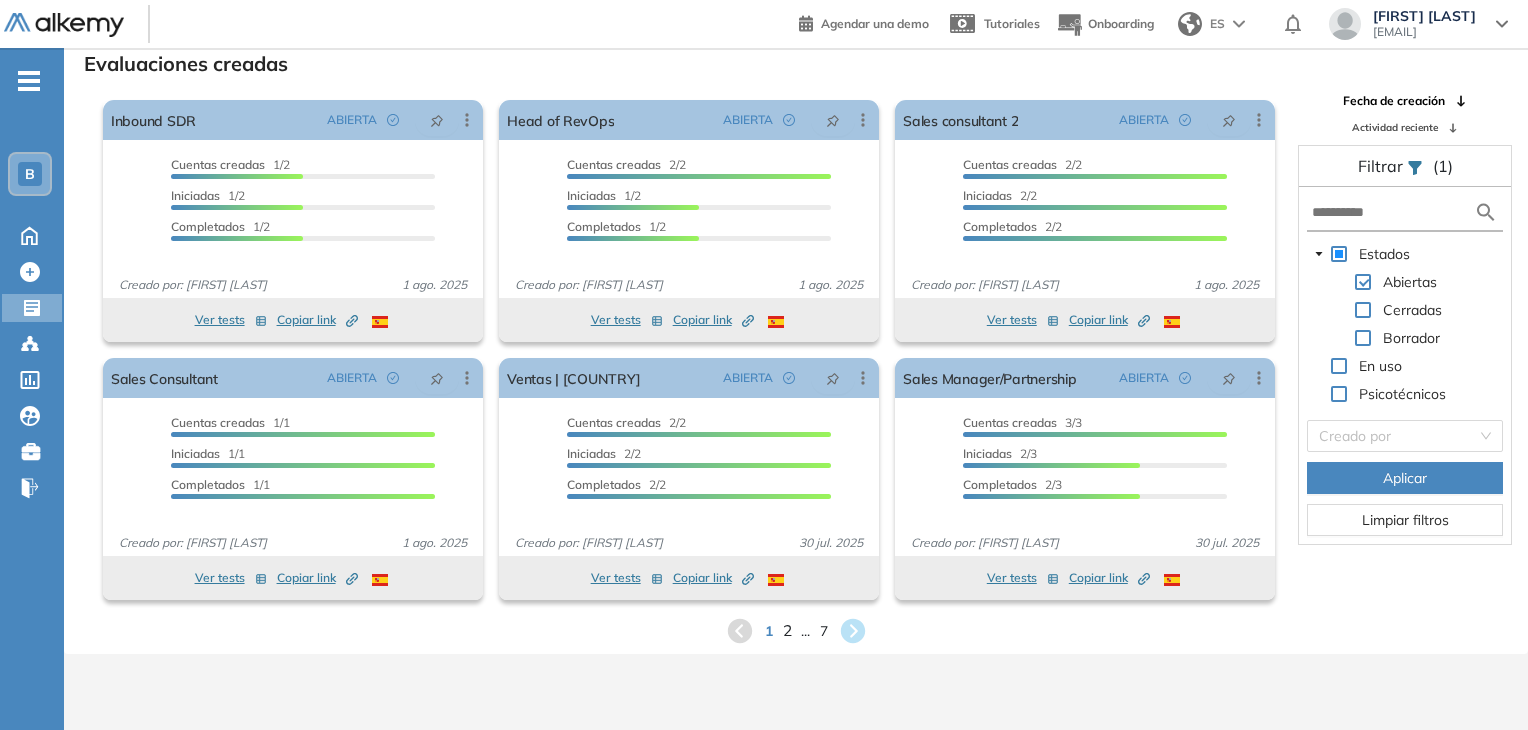 click on "Creado por:  [FIRST] [LAST] [DATE]" at bounding box center (689, 479) 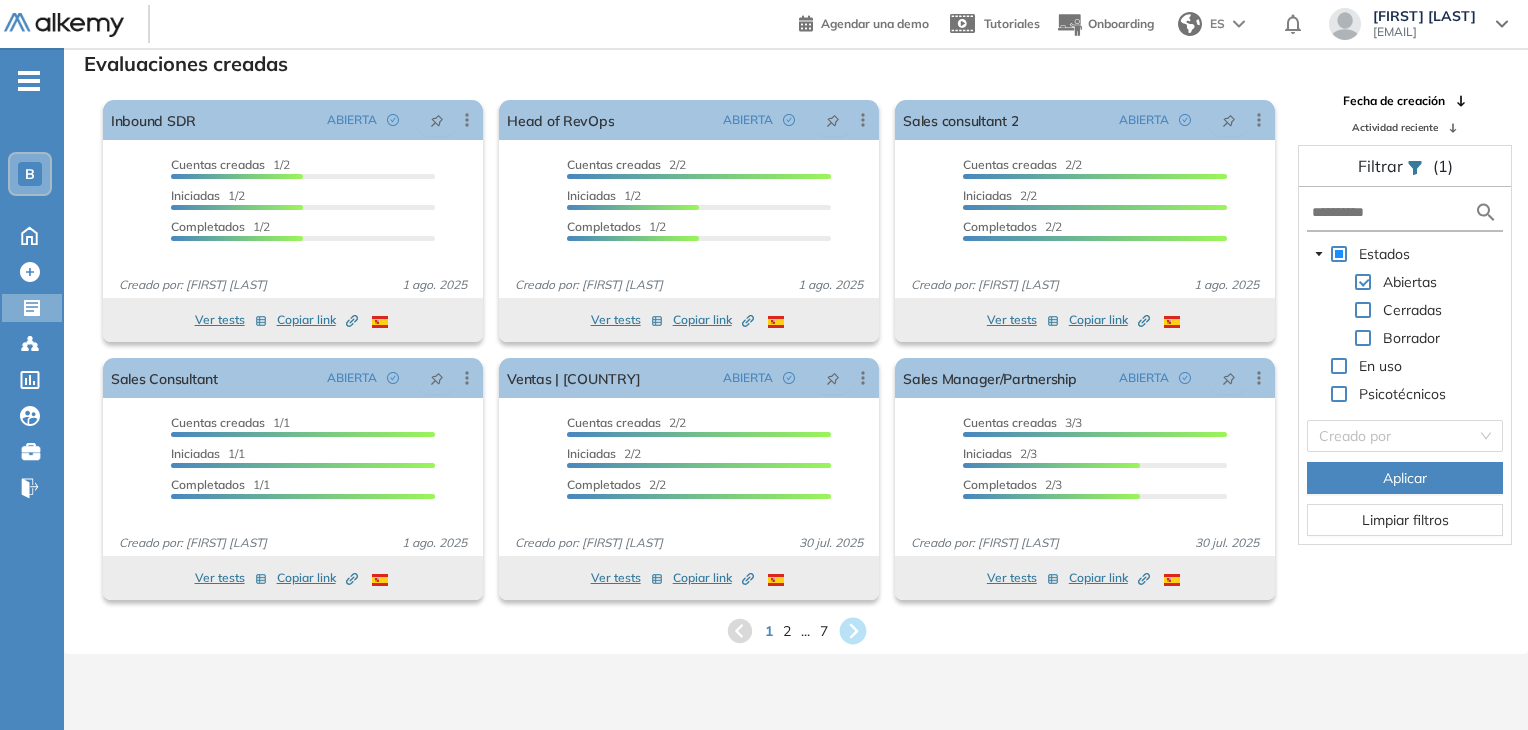 click 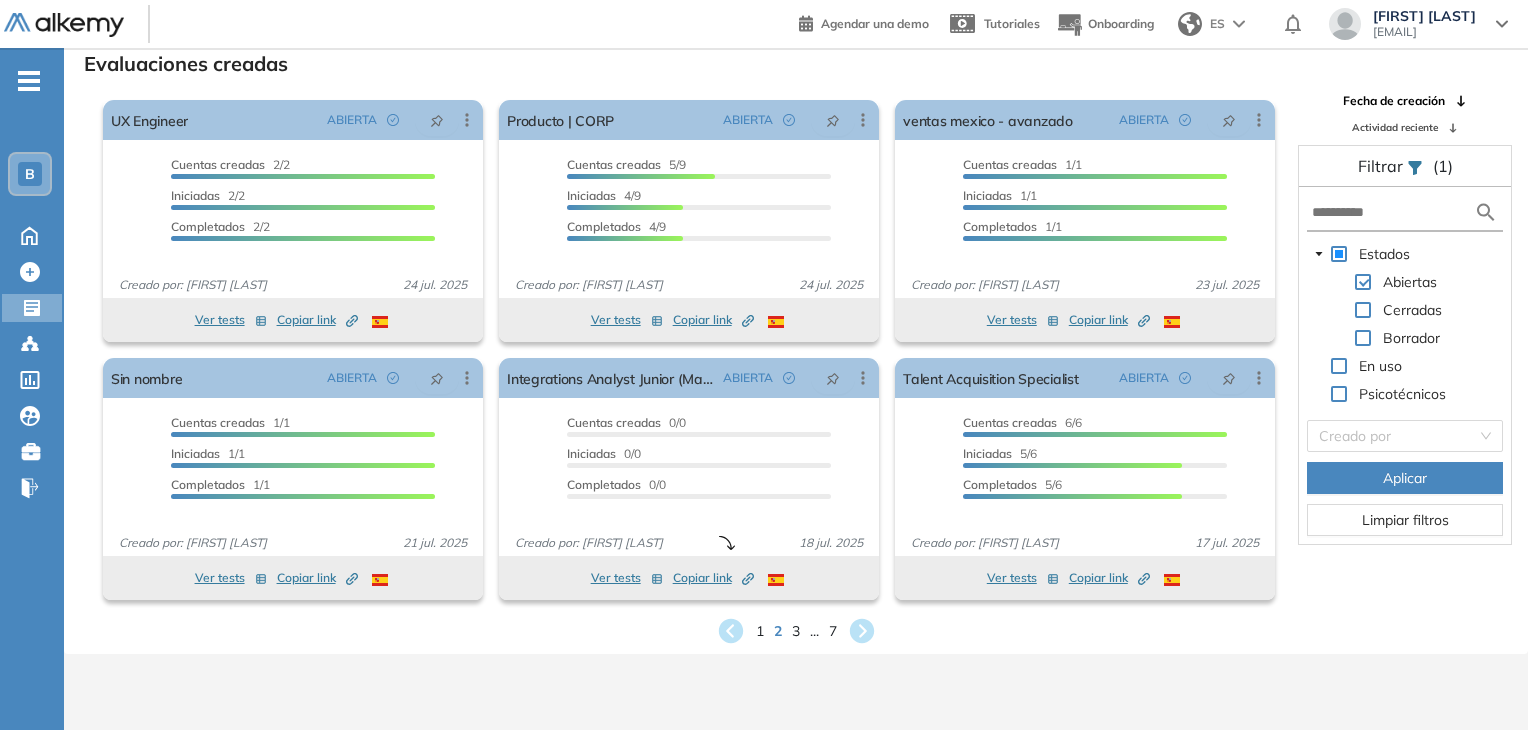 click on "Creado por:  [FIRST] [LAST] [DATE]" at bounding box center [689, 479] 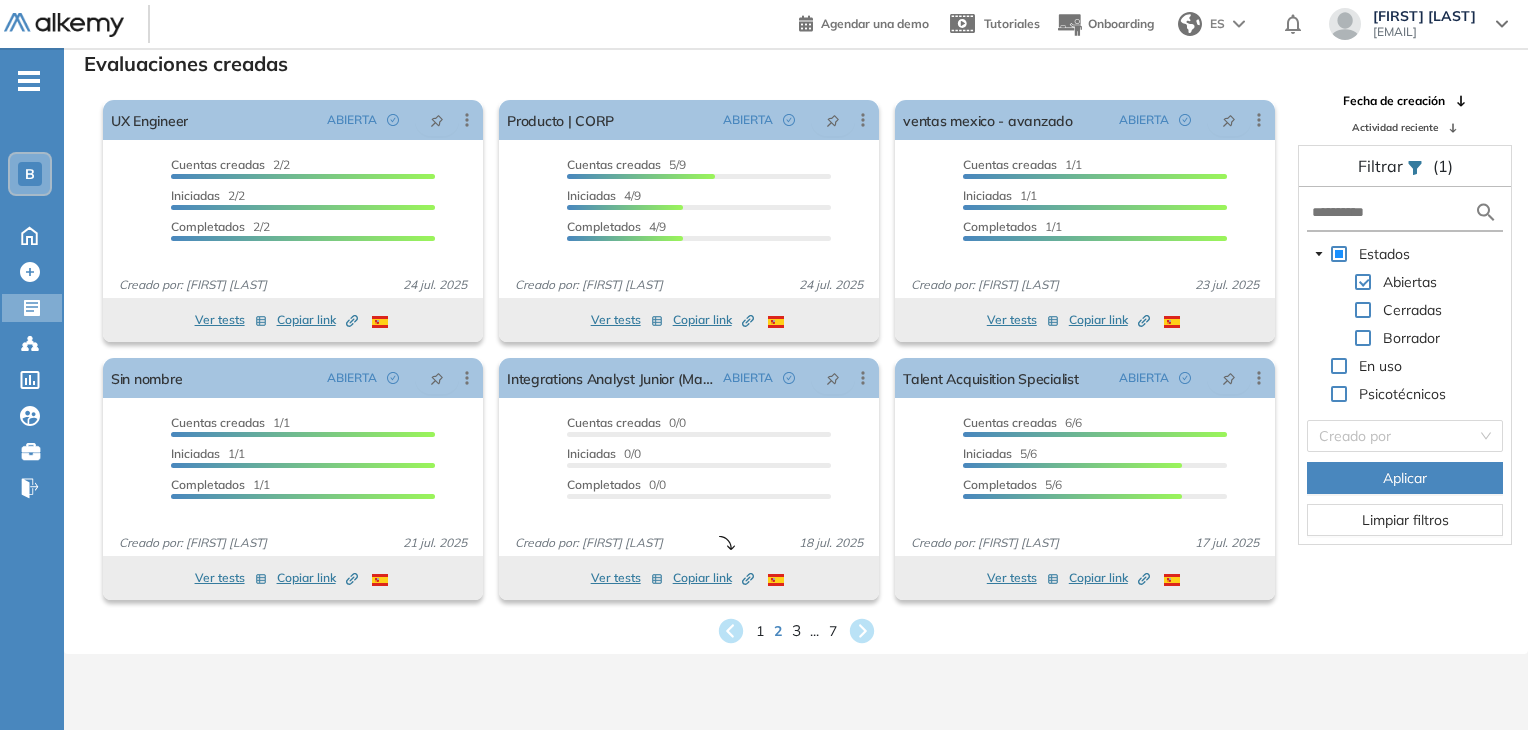 click on "3" at bounding box center (795, 630) 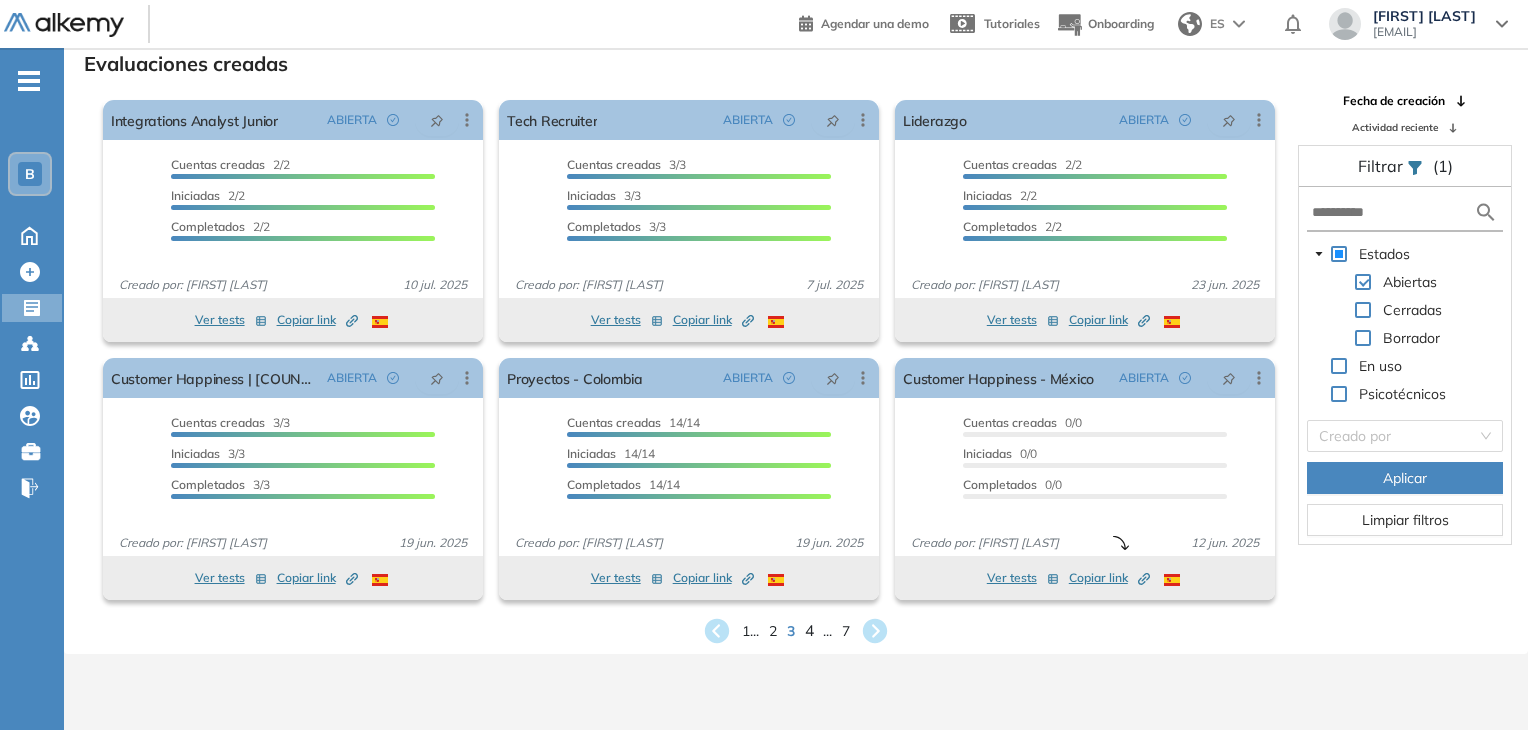 click on "4" at bounding box center [809, 630] 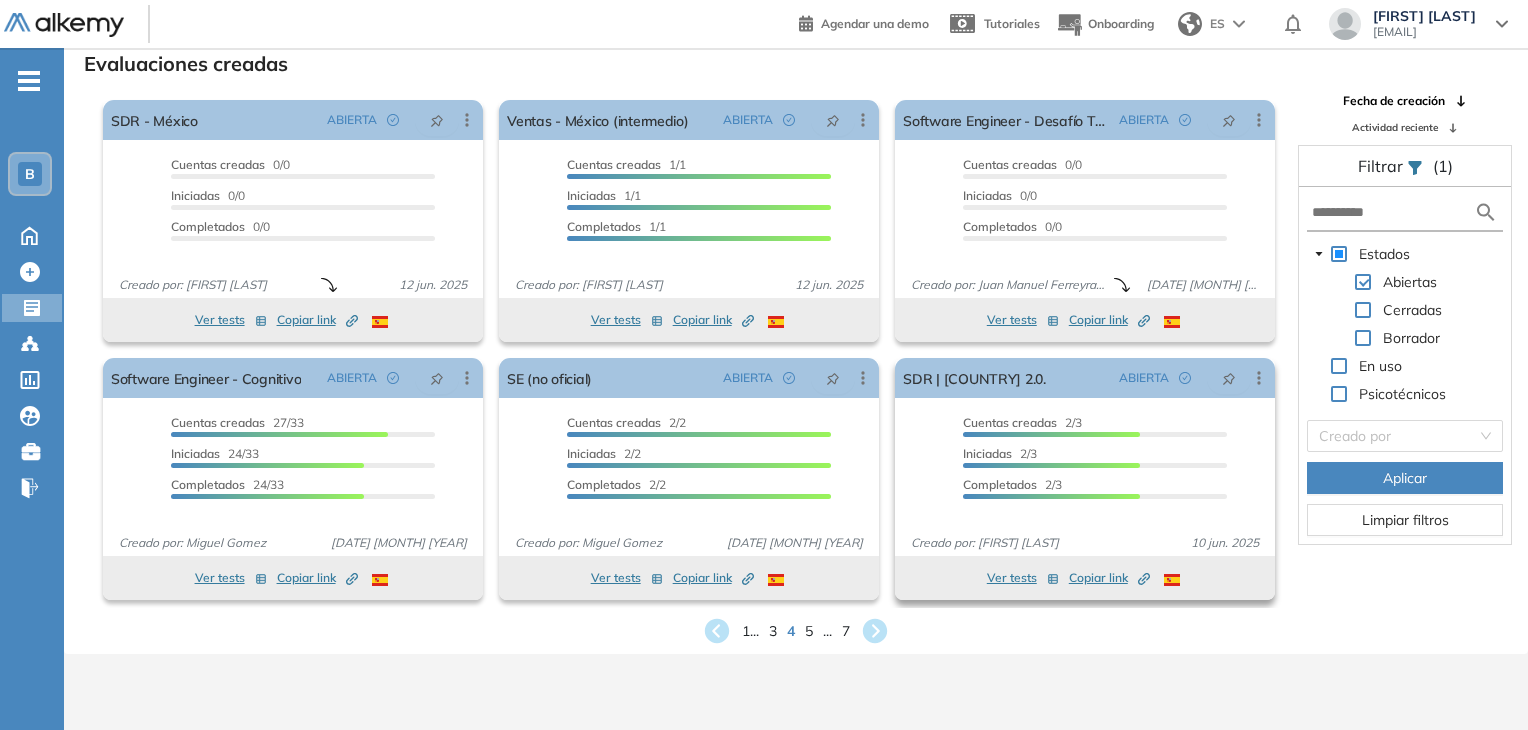 click on "Ver tests" at bounding box center [1023, 578] 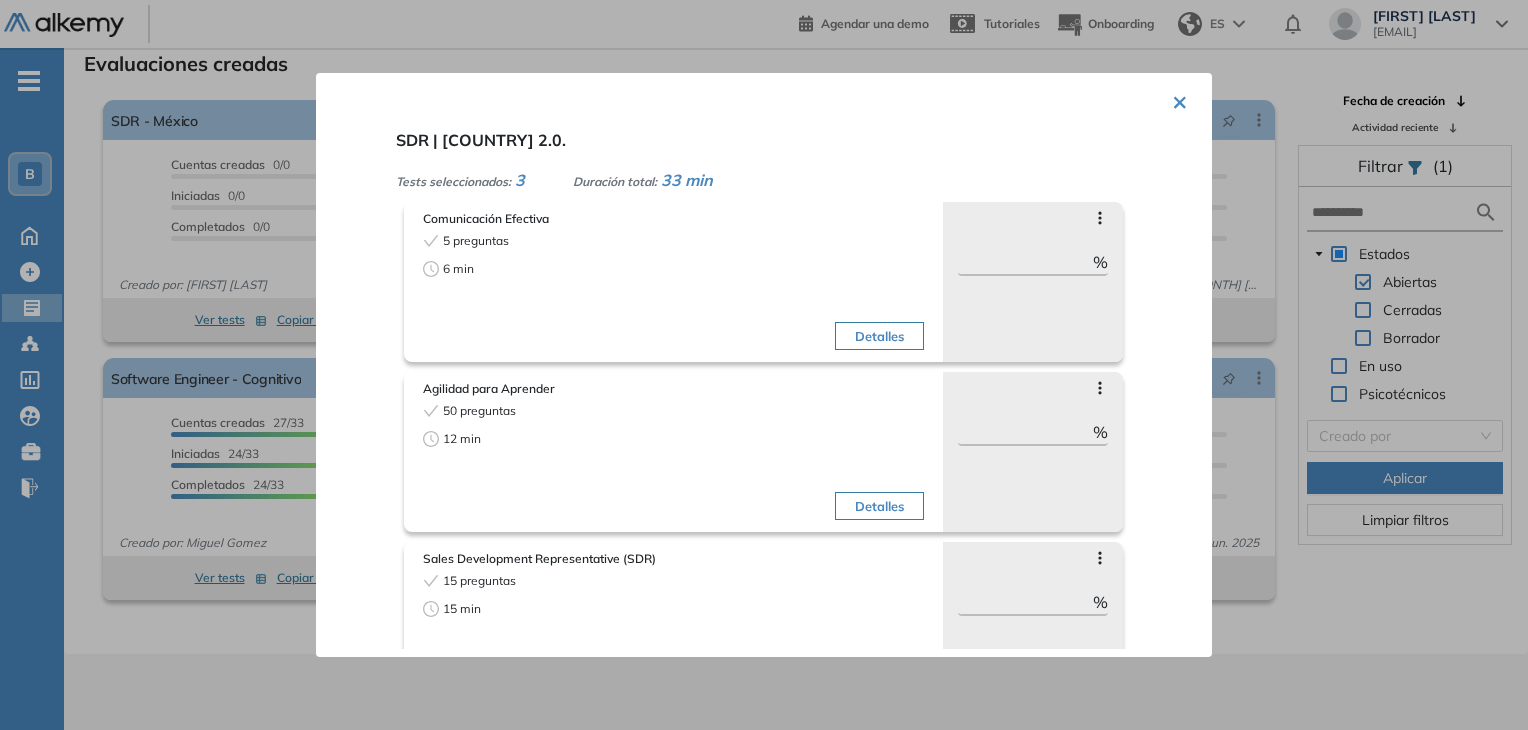 scroll, scrollTop: 60, scrollLeft: 0, axis: vertical 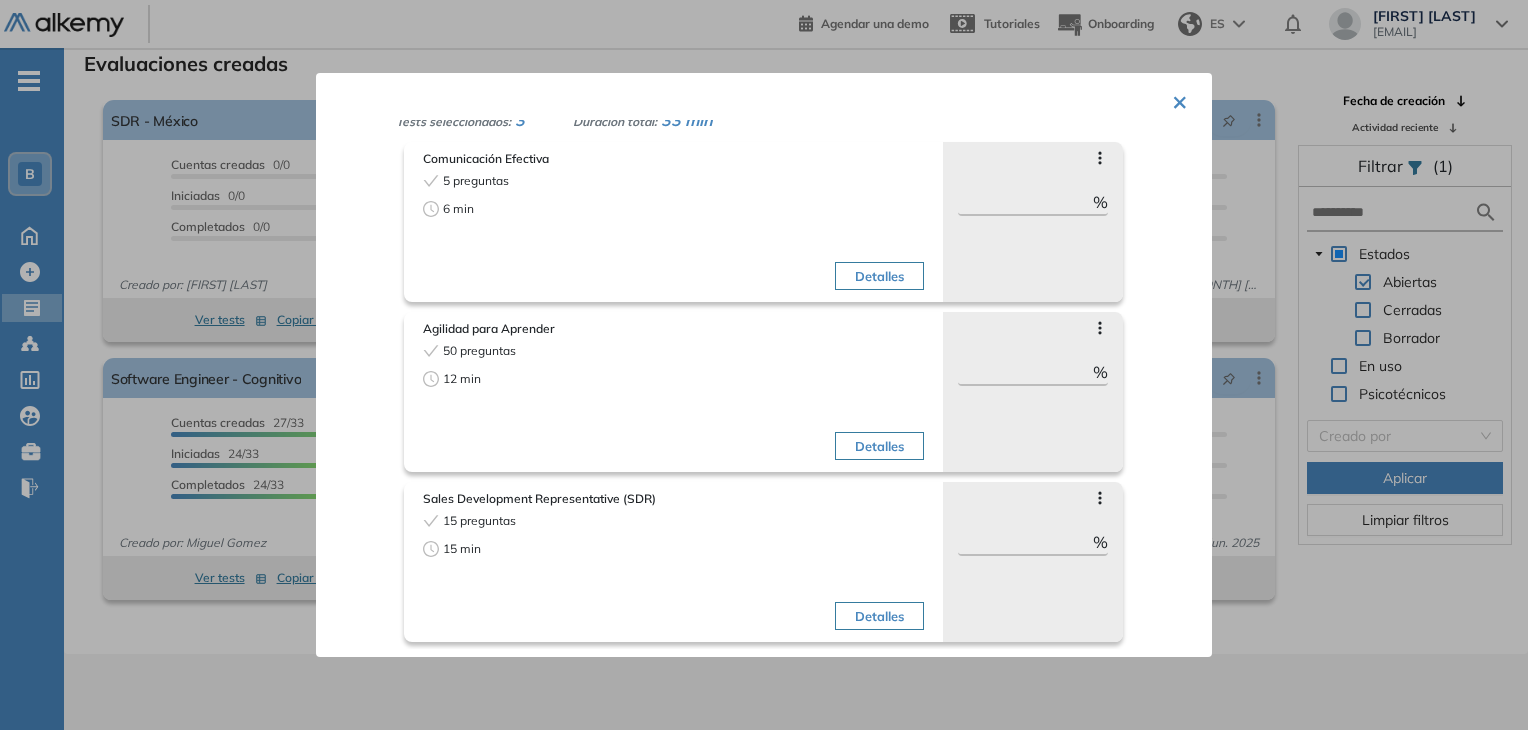 click on "×" at bounding box center (1180, 100) 